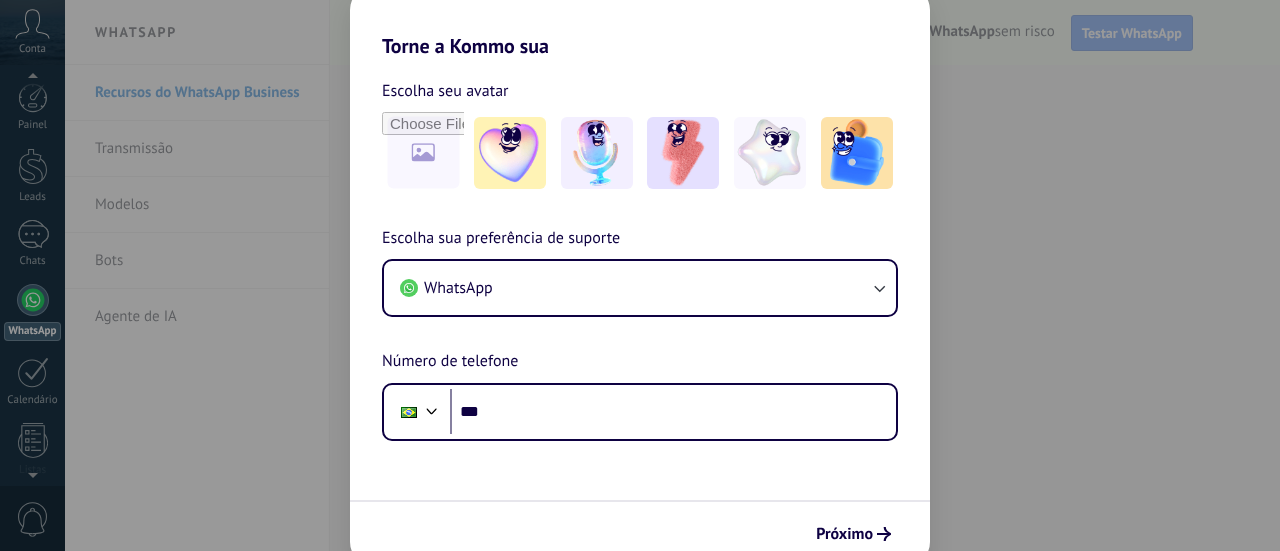 scroll, scrollTop: 0, scrollLeft: 0, axis: both 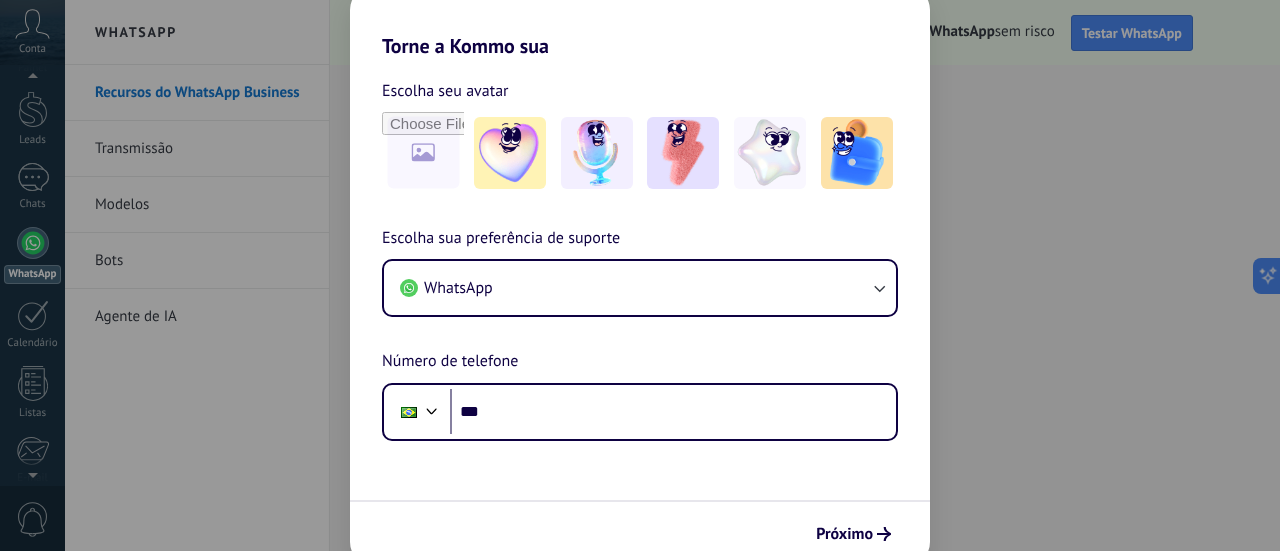 click on "Escolha seu avatar [PERSON_NAME] sua preferência de suporte WhatsApp Número de telefone Phone ***" at bounding box center [640, 249] 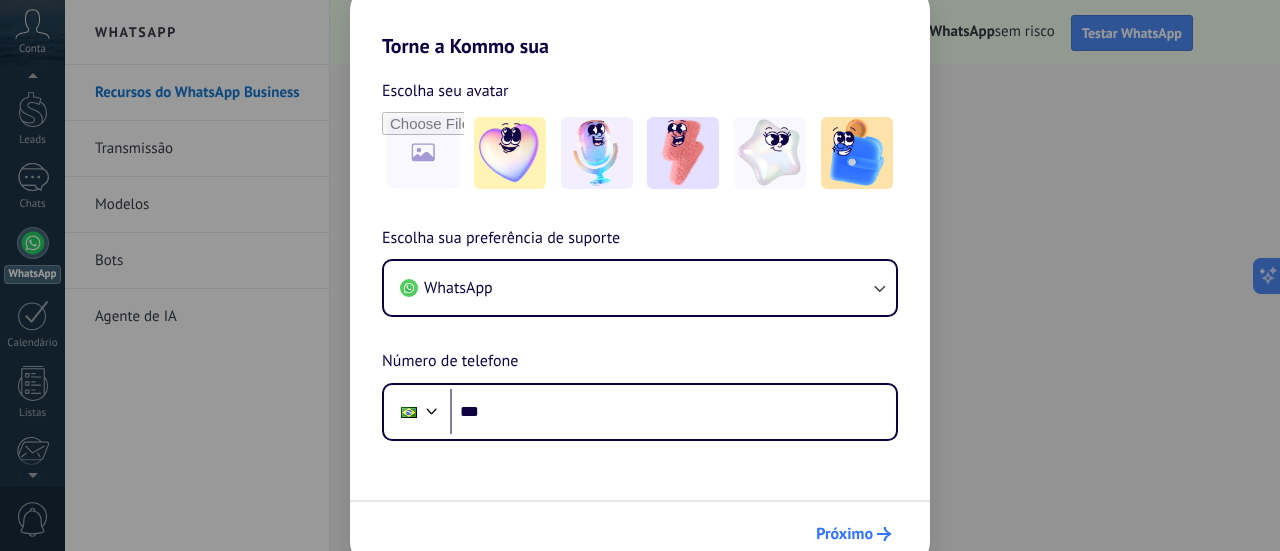 click on "Próximo" at bounding box center [844, 534] 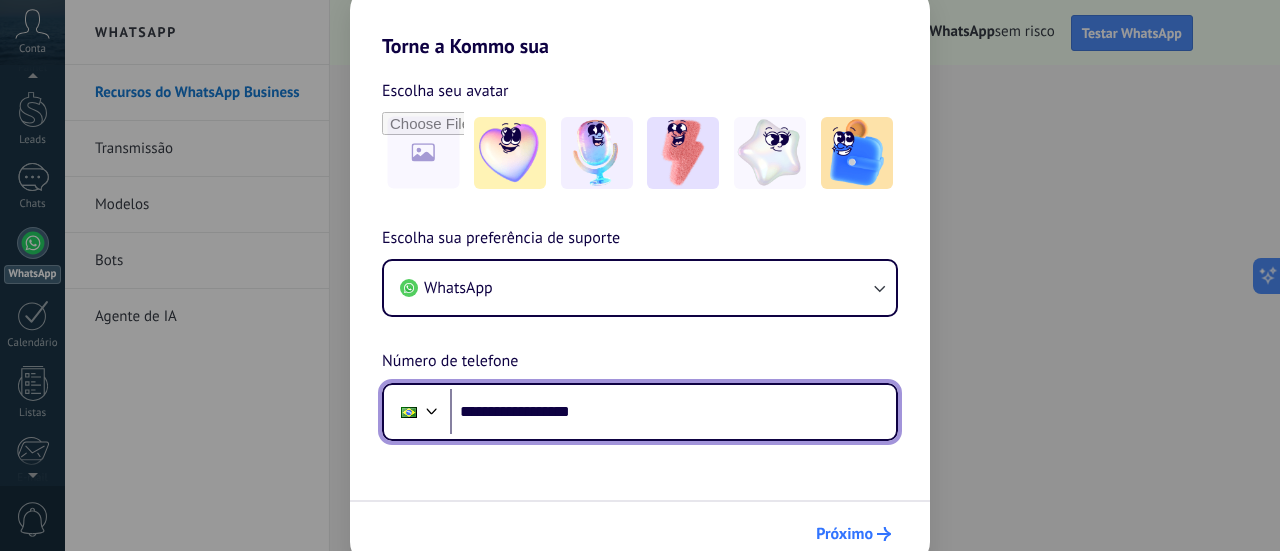 type on "**********" 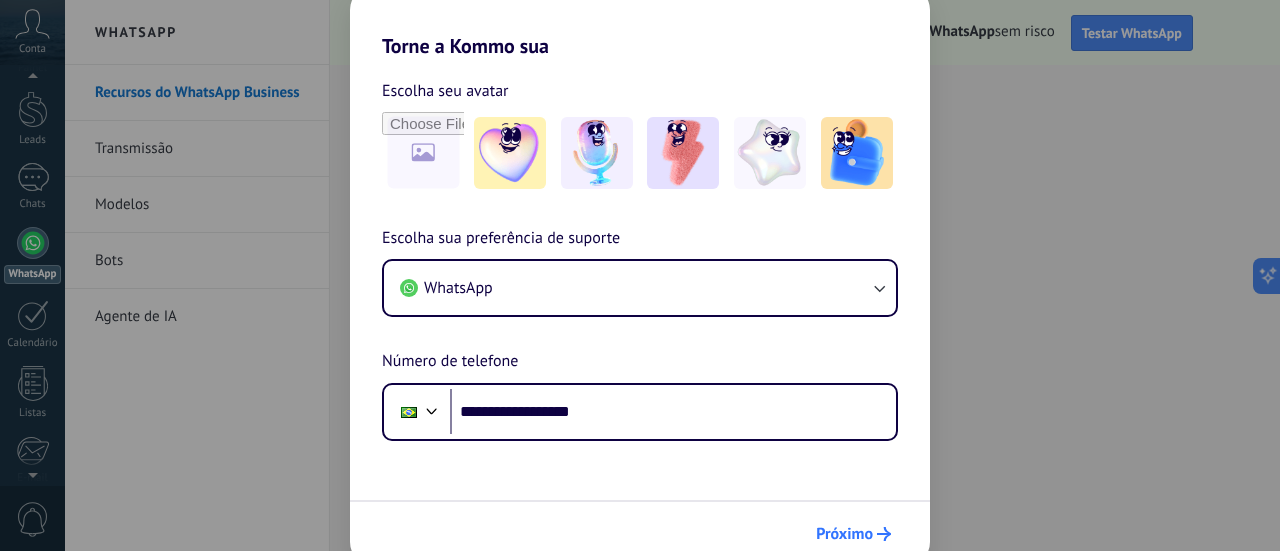 click on "Próximo" at bounding box center (844, 534) 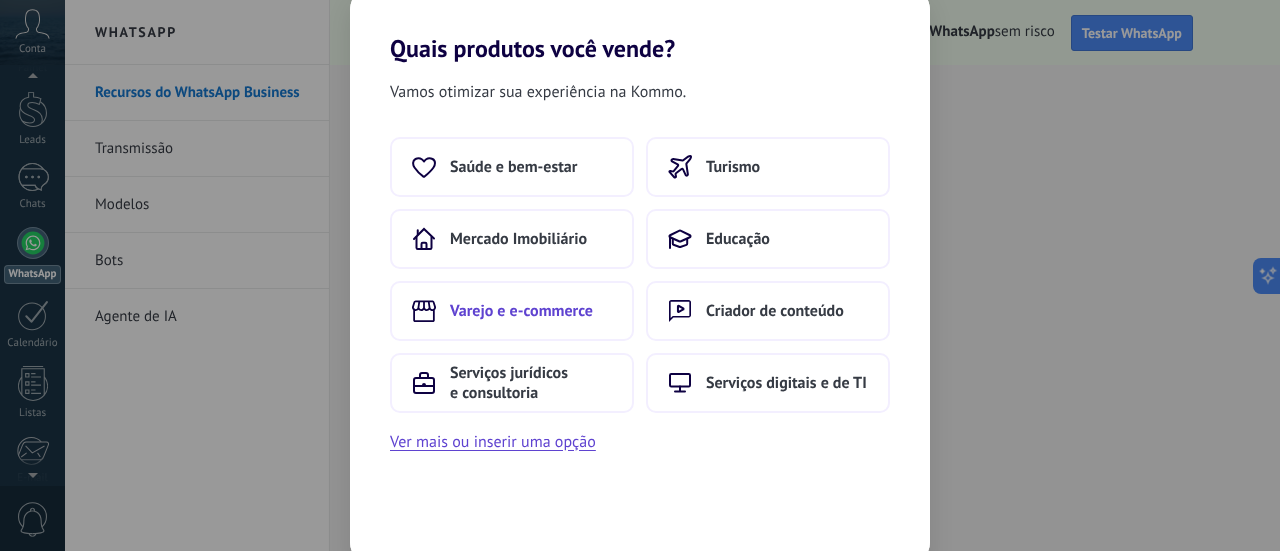 click on "Varejo e e-commerce" at bounding box center [521, 311] 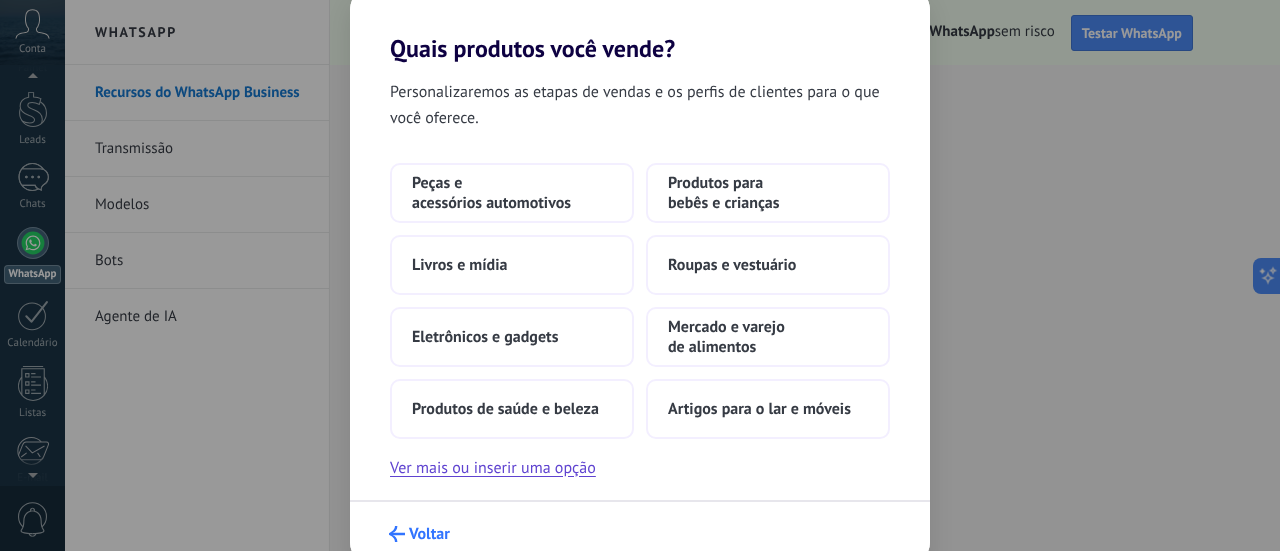 click on "Voltar" at bounding box center (419, 534) 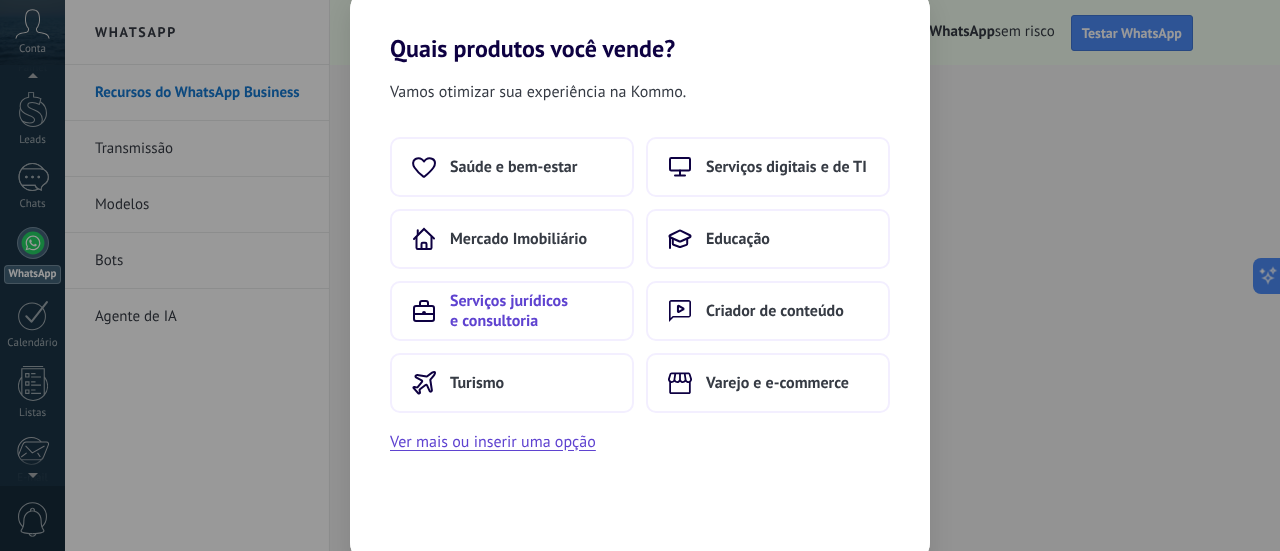 click on "Serviços jurídicos e consultoria" at bounding box center [531, 311] 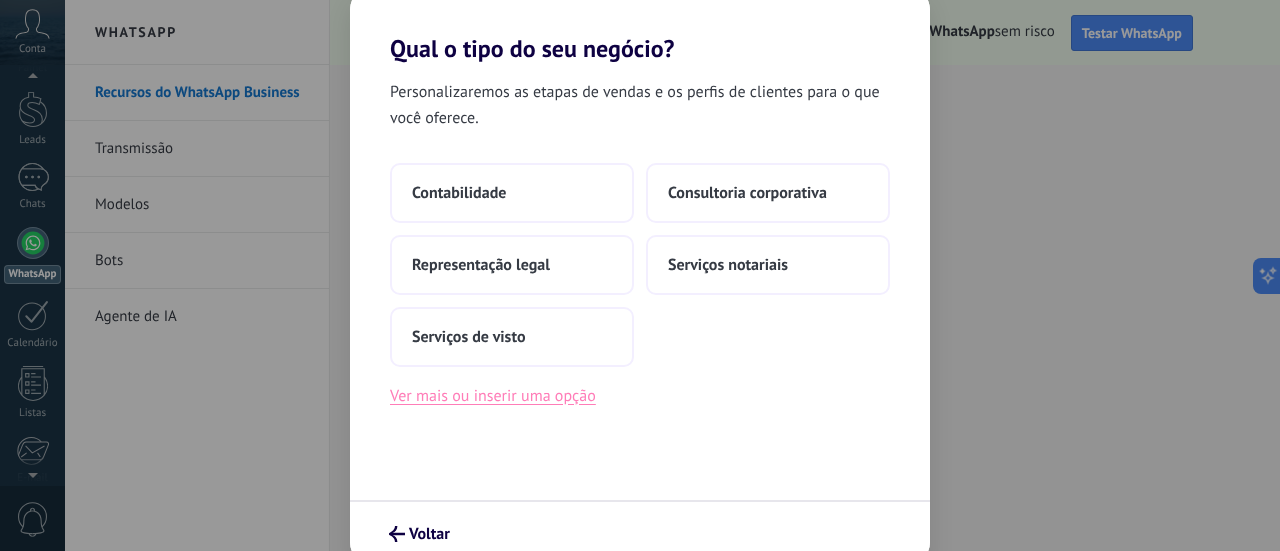 click on "Ver mais ou inserir uma opção" at bounding box center (493, 396) 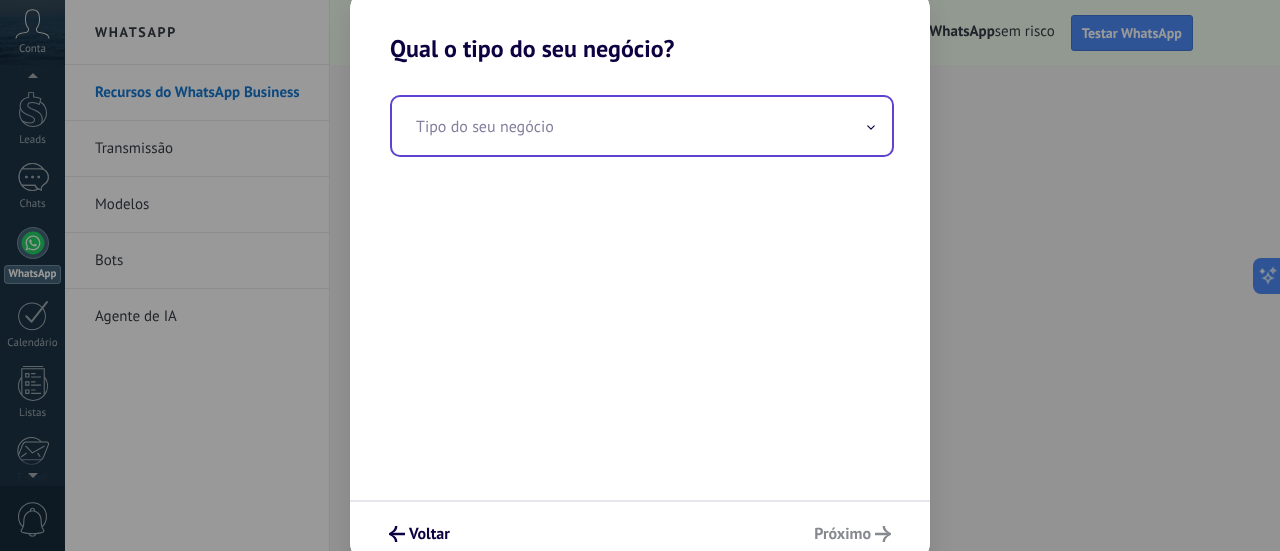 click at bounding box center (642, 126) 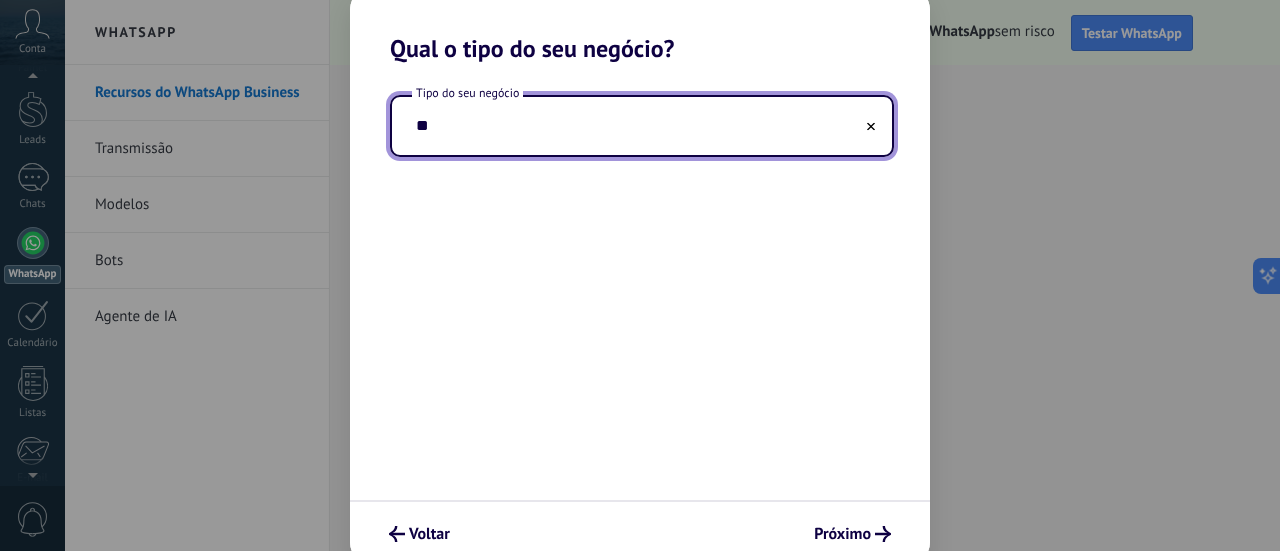 type on "*" 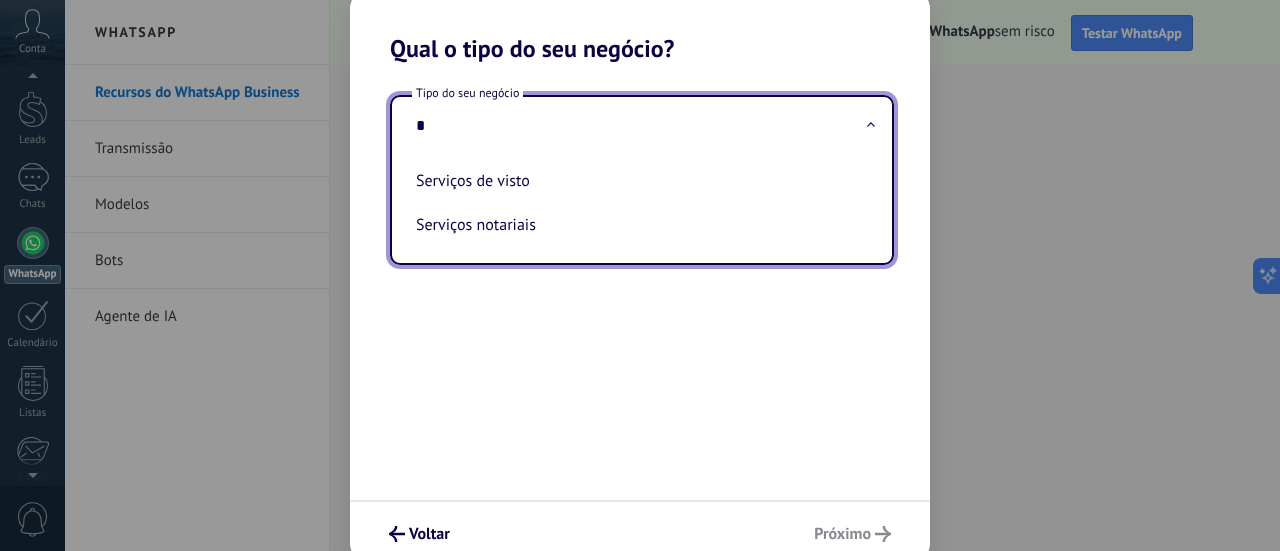 type on "*" 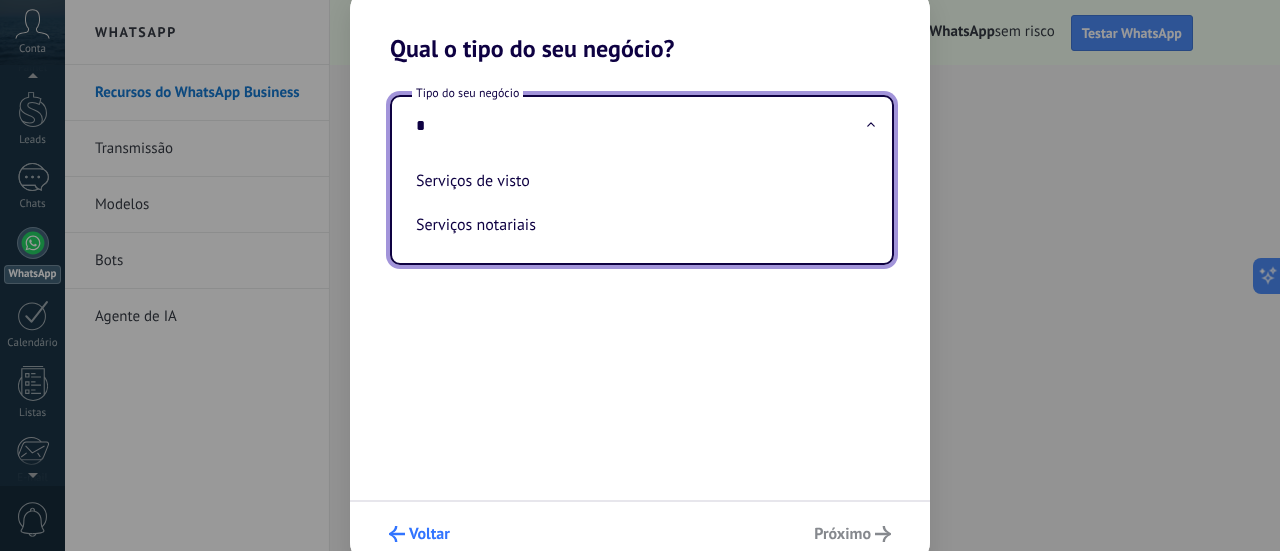 click on "Voltar" at bounding box center (419, 534) 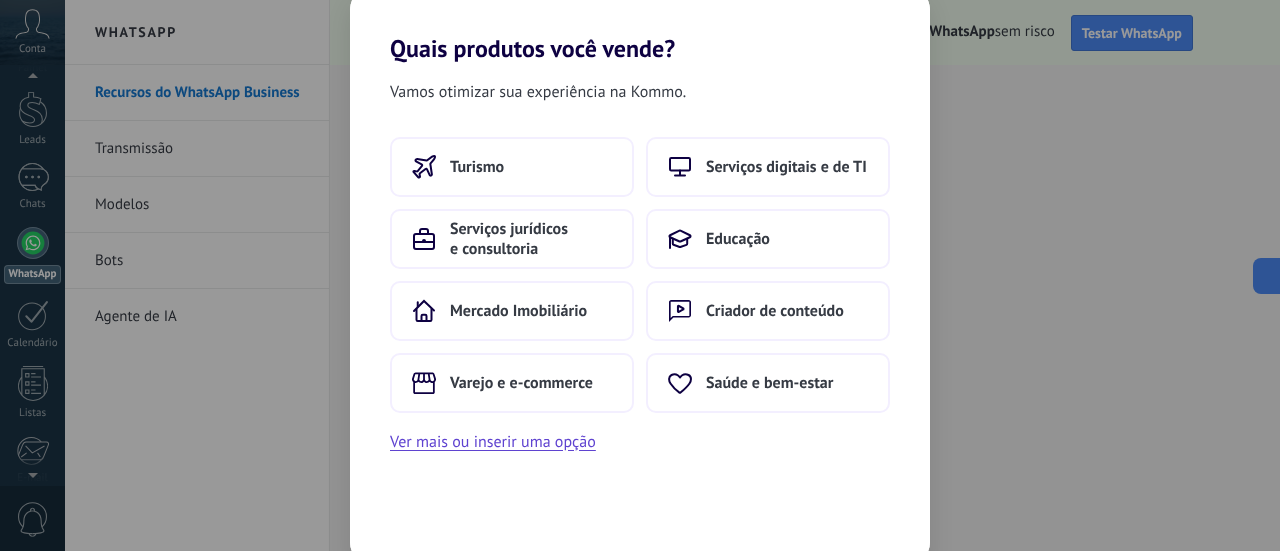 click on "Vamos otimizar sua experiência na Kommo." at bounding box center (538, 92) 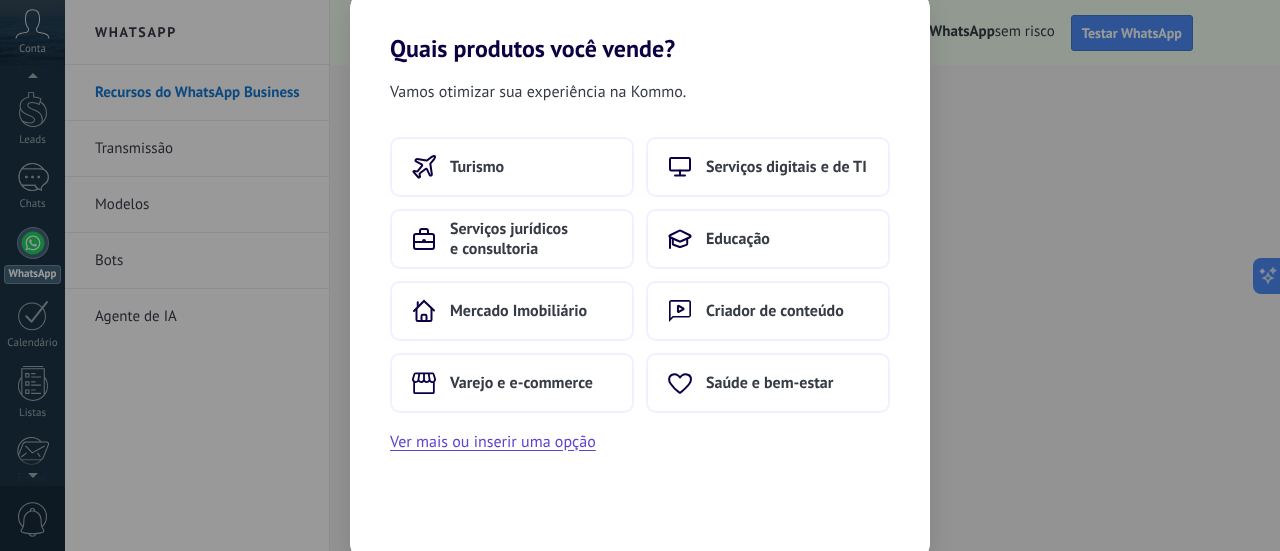 click on "Vamos otimizar sua experiência na Kommo. Turismo Serviços digitais e de TI Serviços jurídicos e consultoria Educação Mercado Imobiliário Criador de conteúdo Varejo e e-commerce Saúde e bem-estar Ver mais ou inserir uma opção" at bounding box center [640, 314] 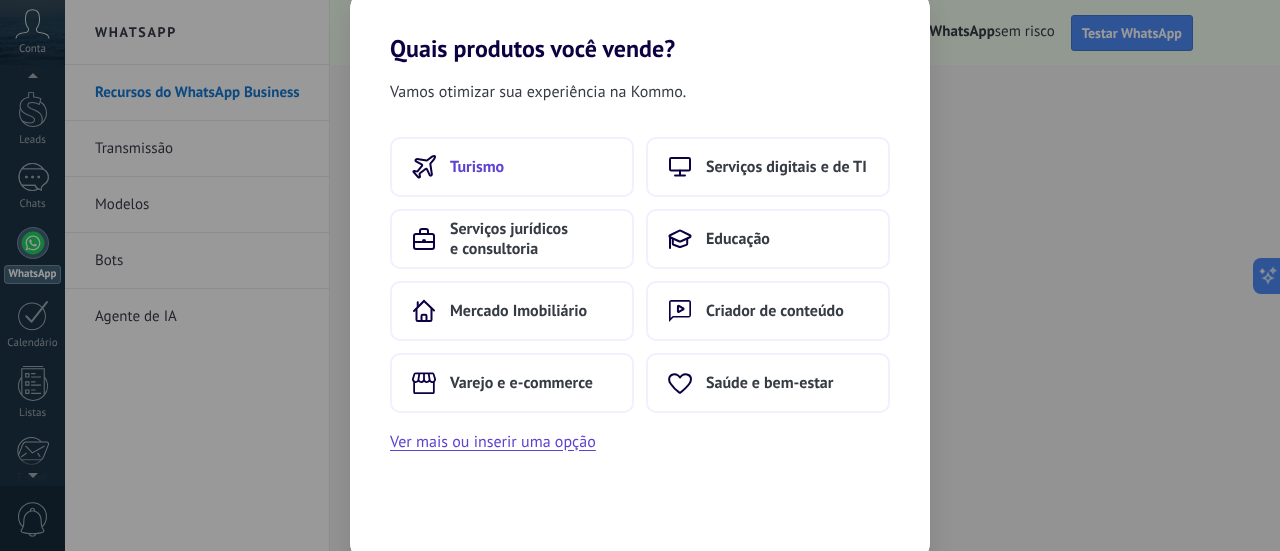 click on "Turismo" at bounding box center (512, 167) 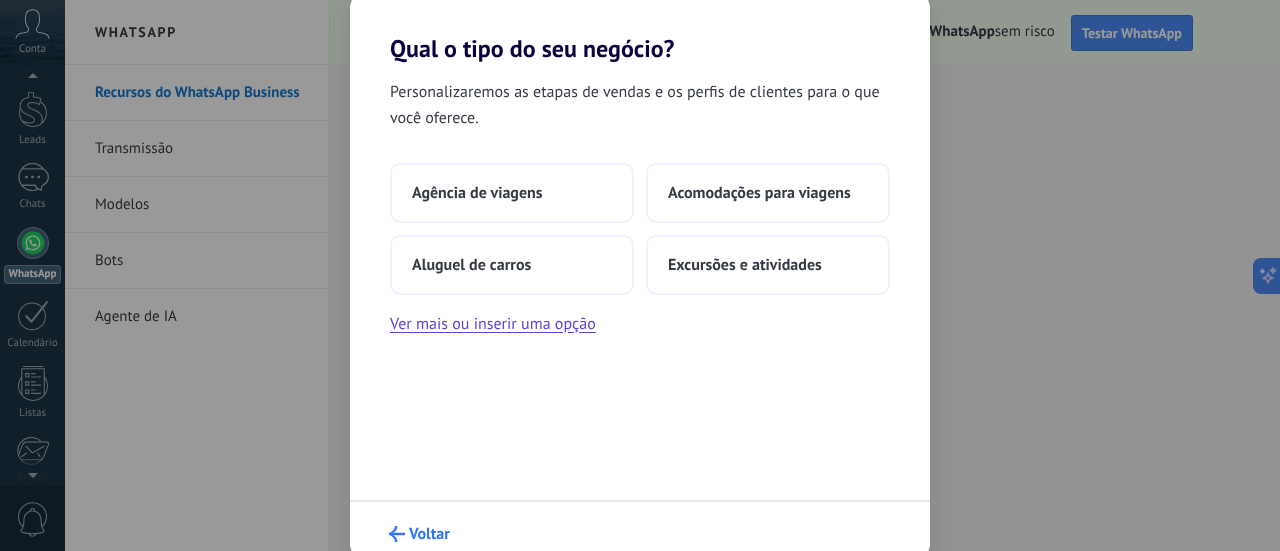 click on "Voltar" at bounding box center (419, 534) 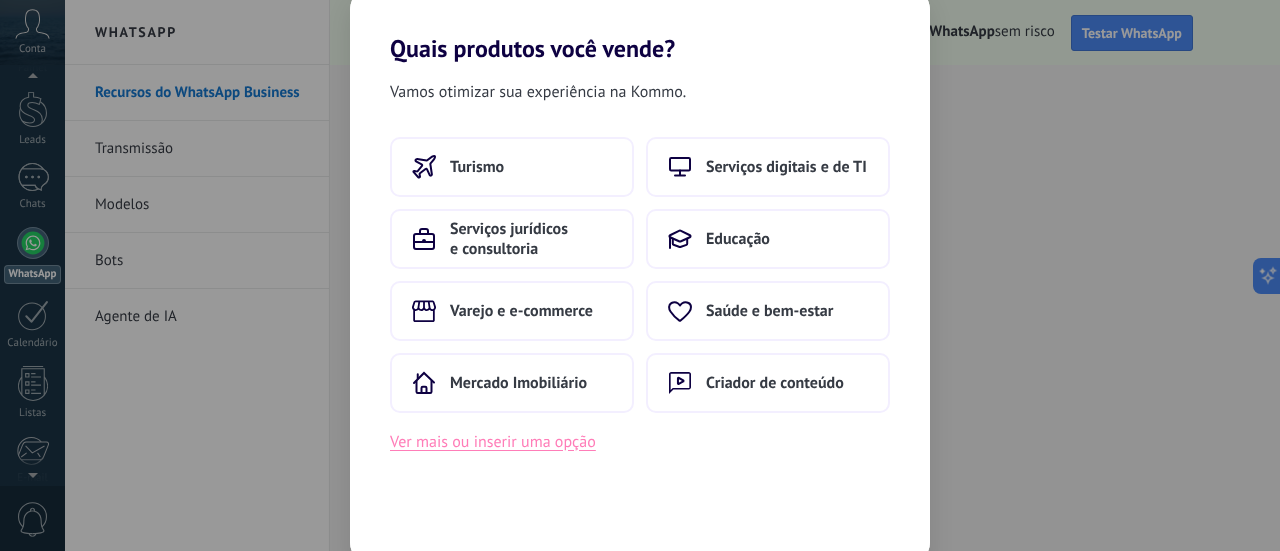 click on "Ver mais ou inserir uma opção" at bounding box center (493, 442) 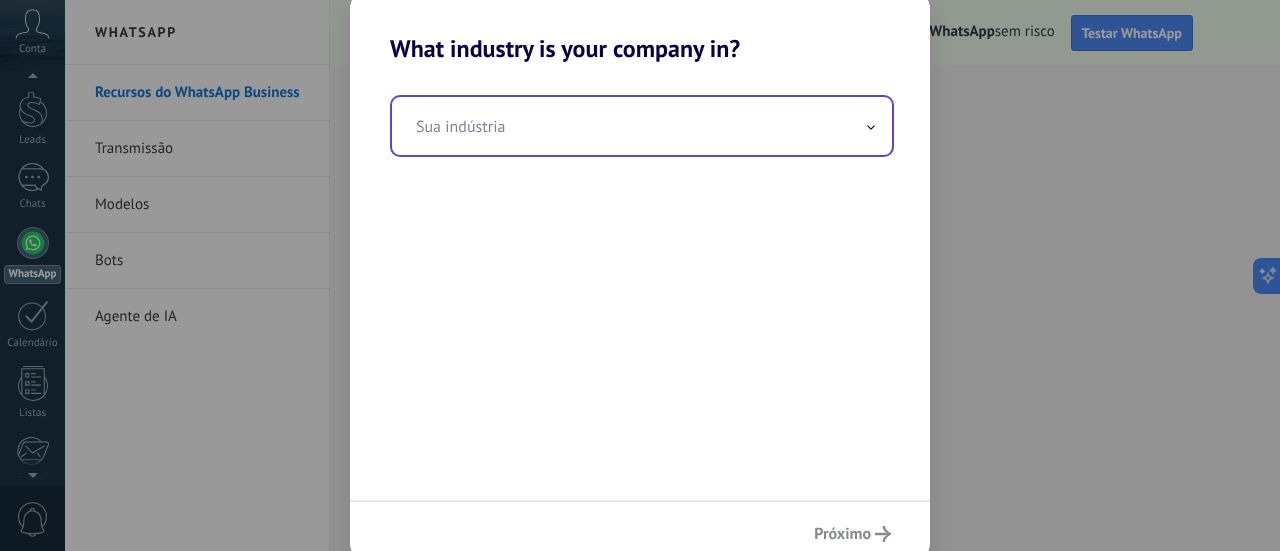click at bounding box center [642, 126] 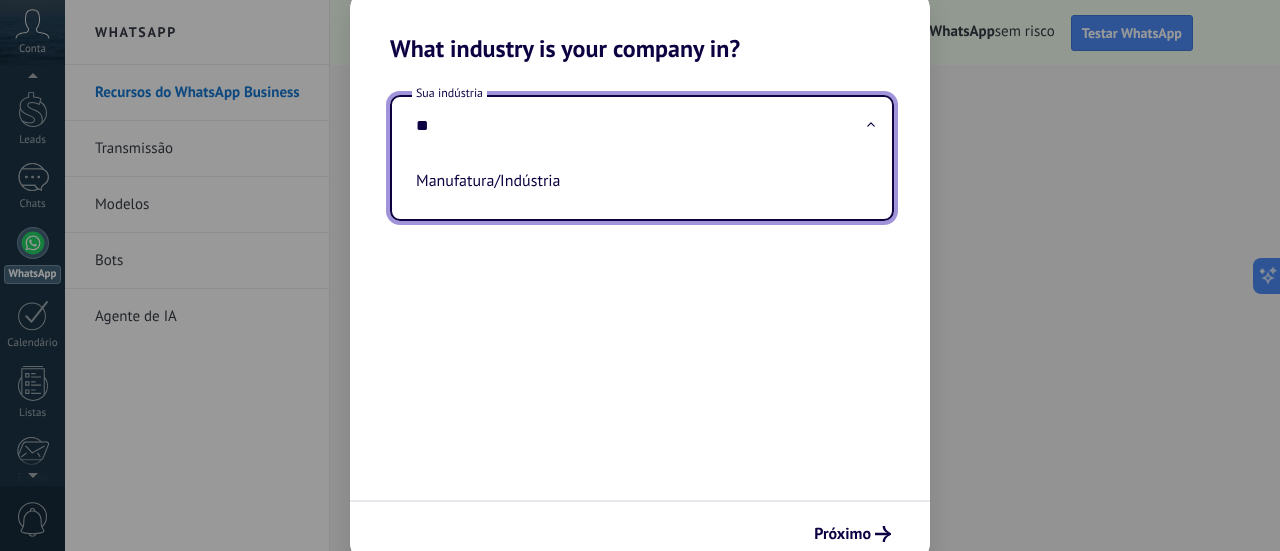 type on "*" 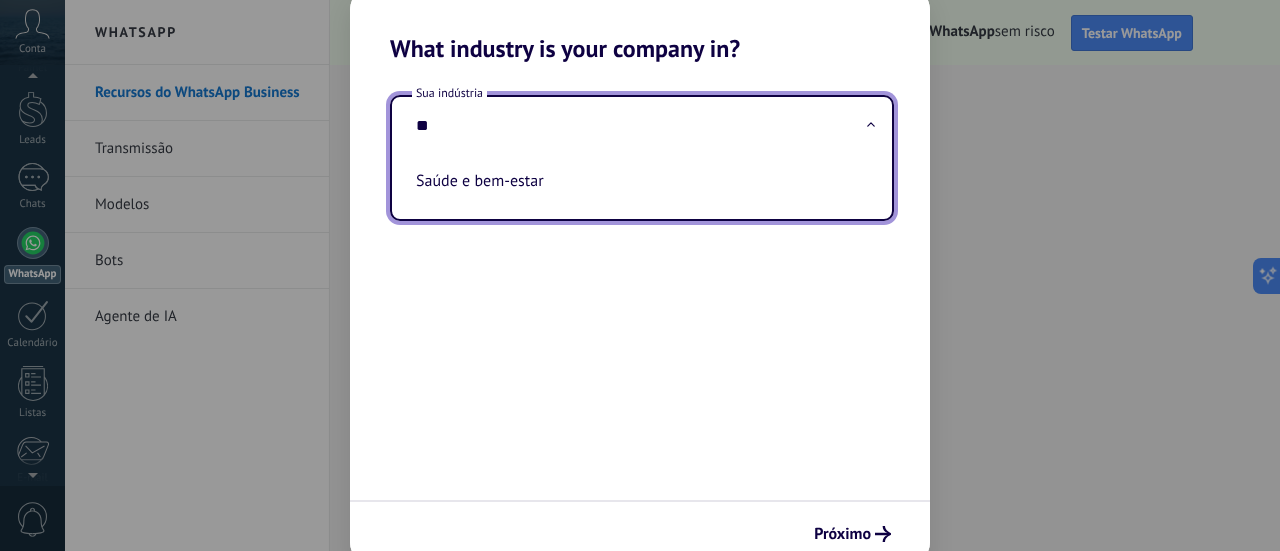 type on "*" 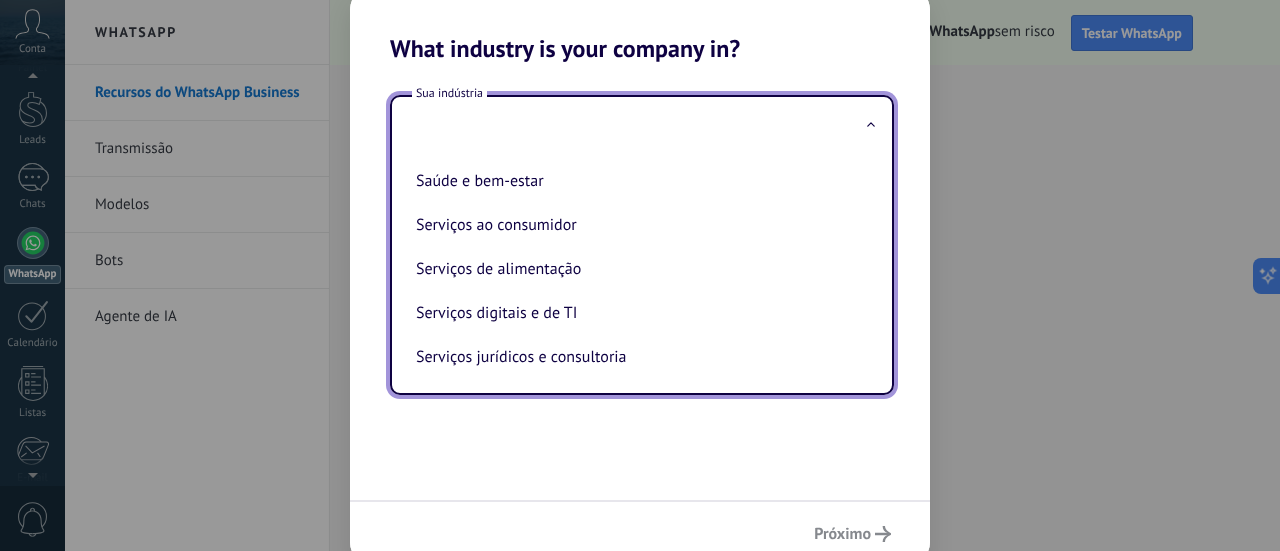 type on "*" 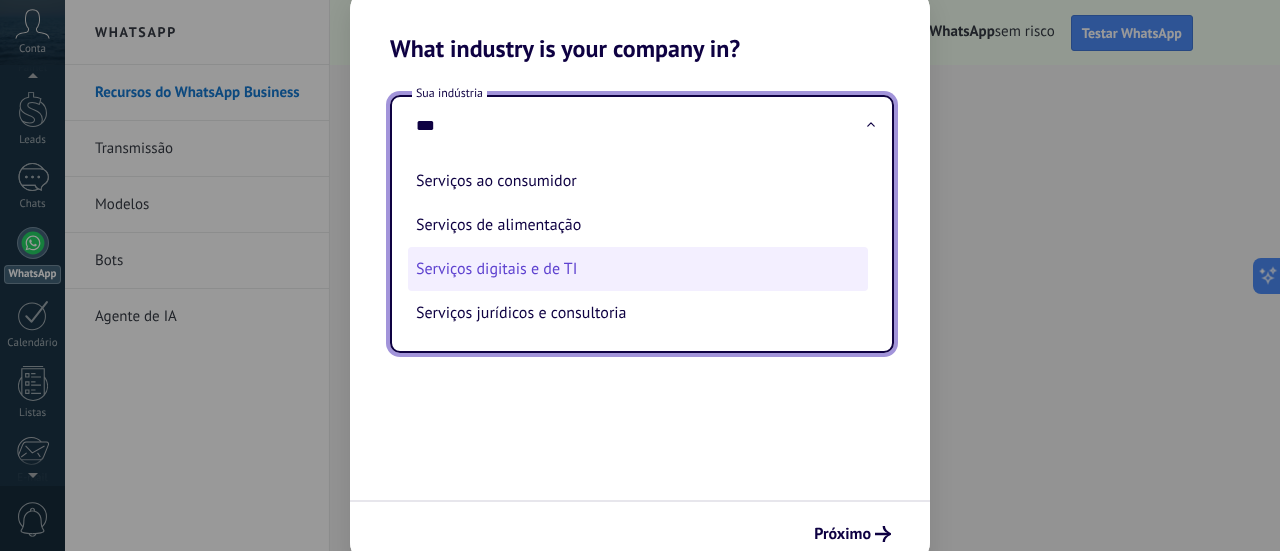 click on "Serviços digitais e de TI" at bounding box center (638, 269) 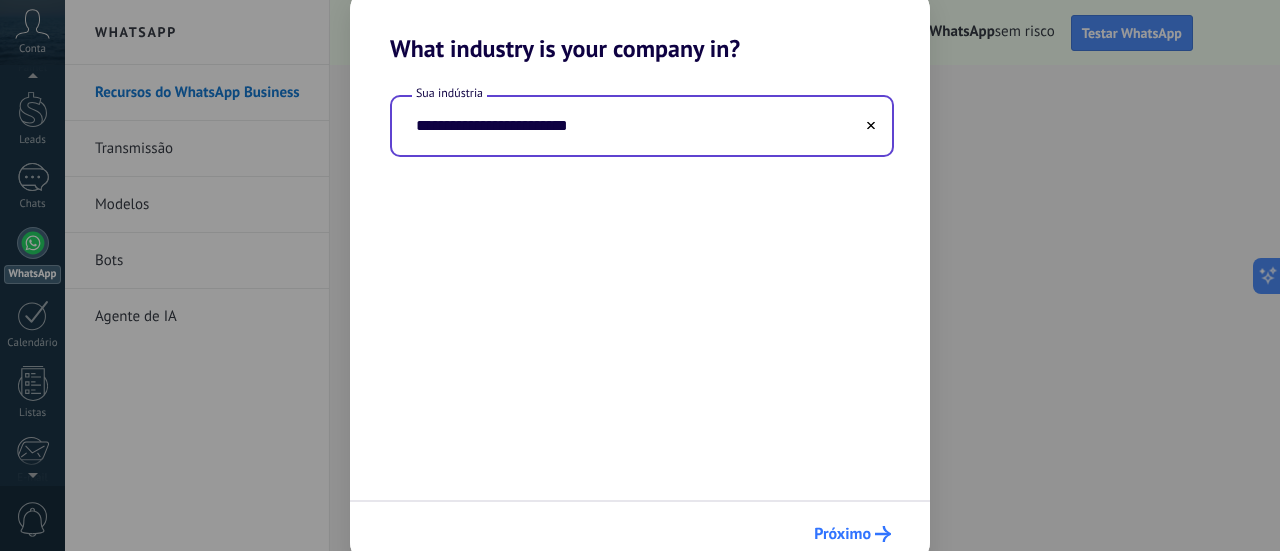 click on "Próximo" at bounding box center (842, 534) 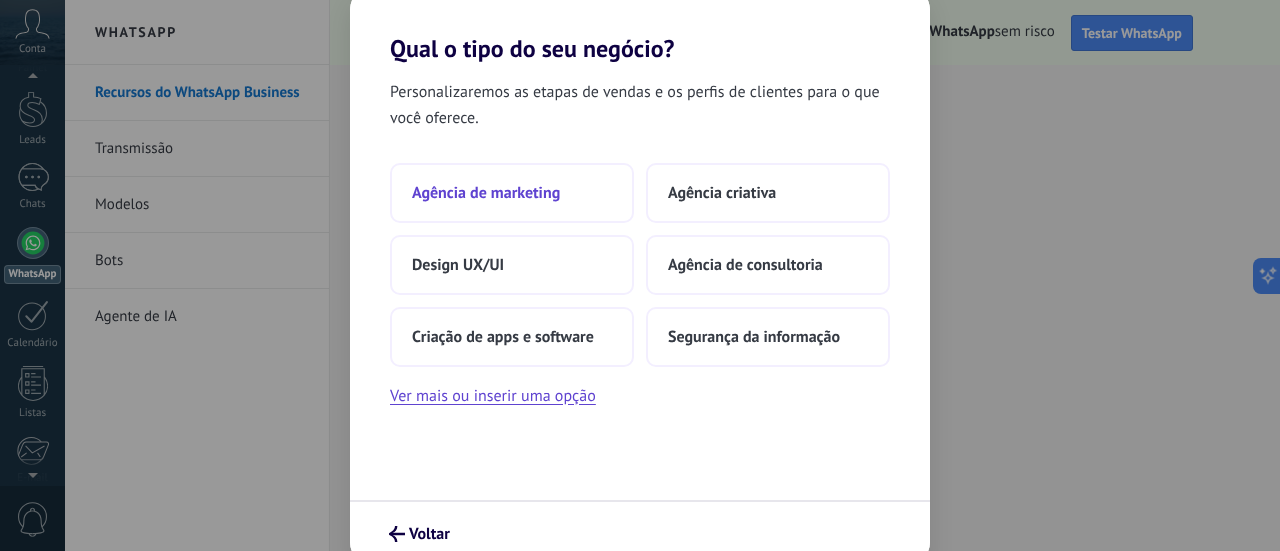 click on "Agência de marketing" at bounding box center (512, 193) 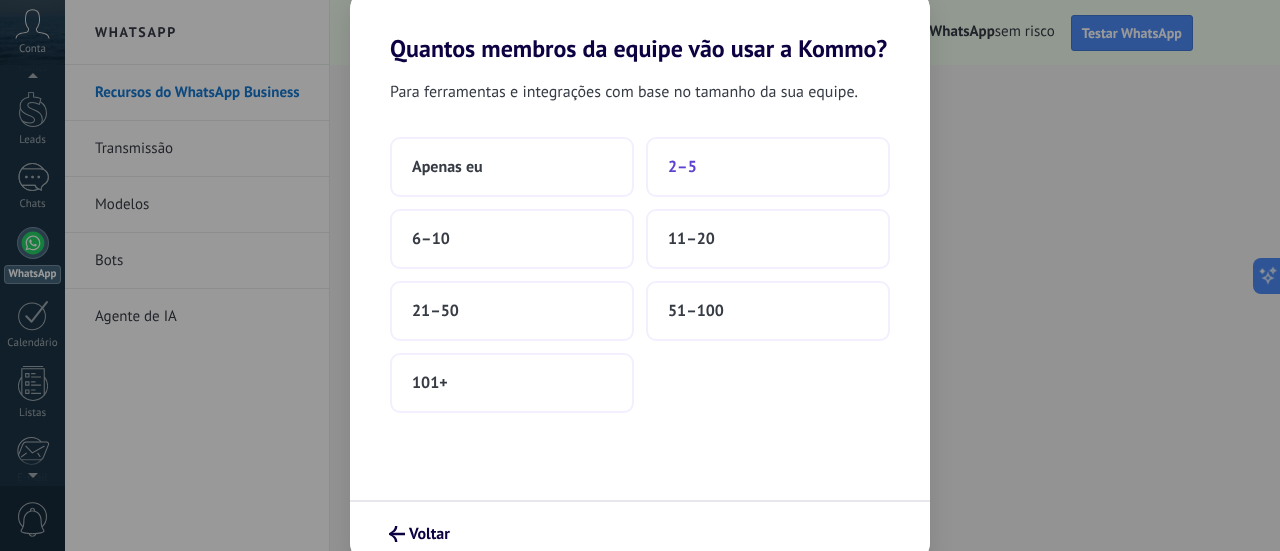 click on "2–5" at bounding box center [768, 167] 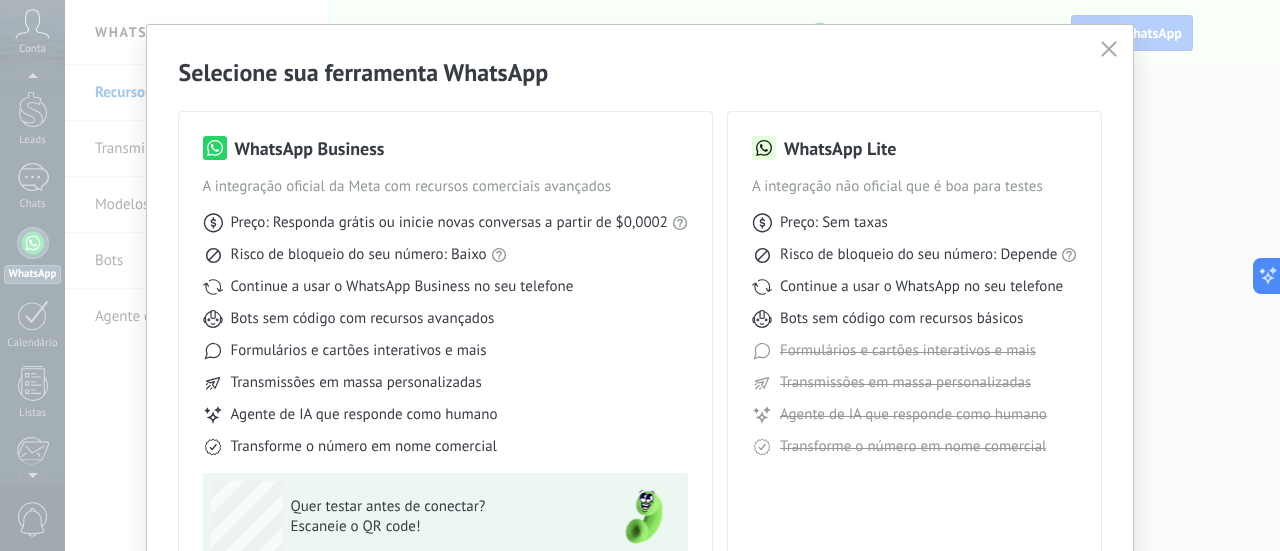 scroll, scrollTop: 0, scrollLeft: 0, axis: both 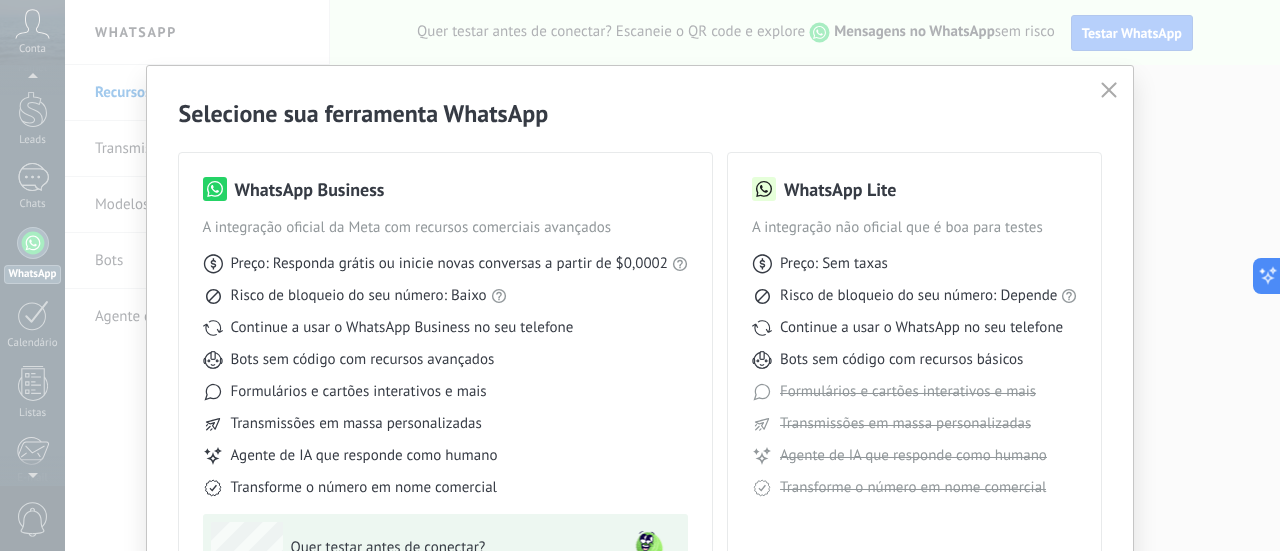 drag, startPoint x: 736, startPoint y: 145, endPoint x: 720, endPoint y: 124, distance: 26.400757 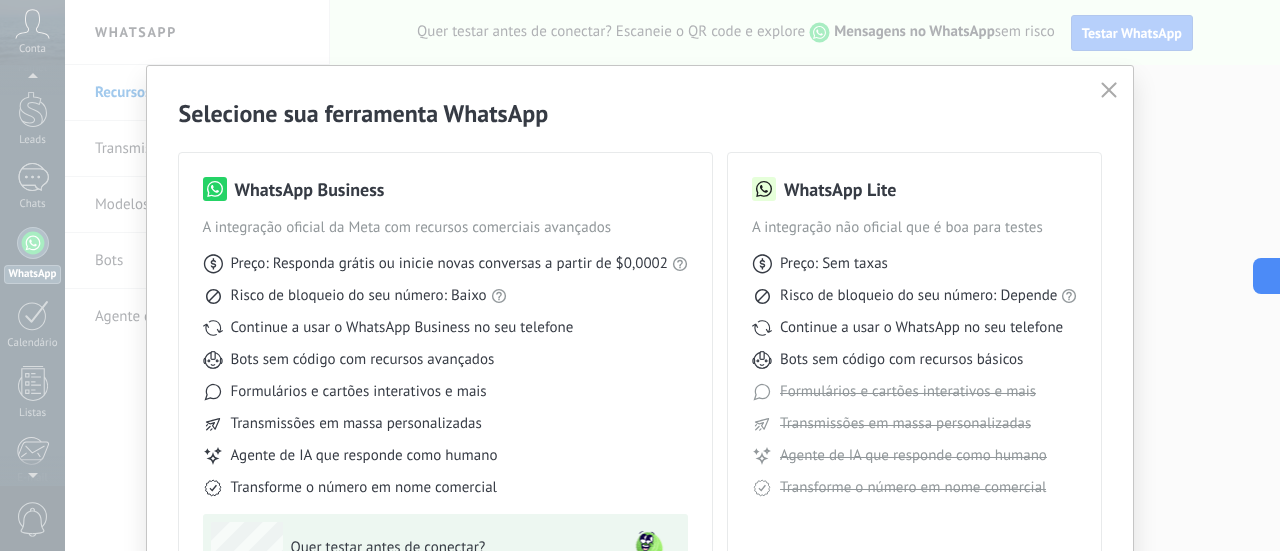 drag, startPoint x: 720, startPoint y: 124, endPoint x: 714, endPoint y: 106, distance: 18.973665 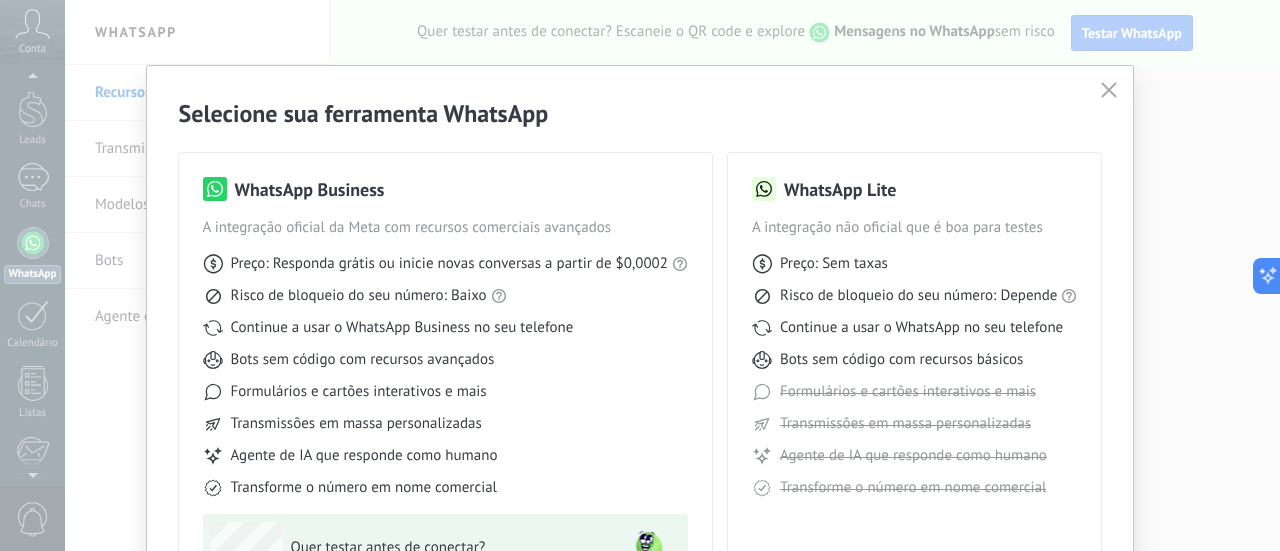 click 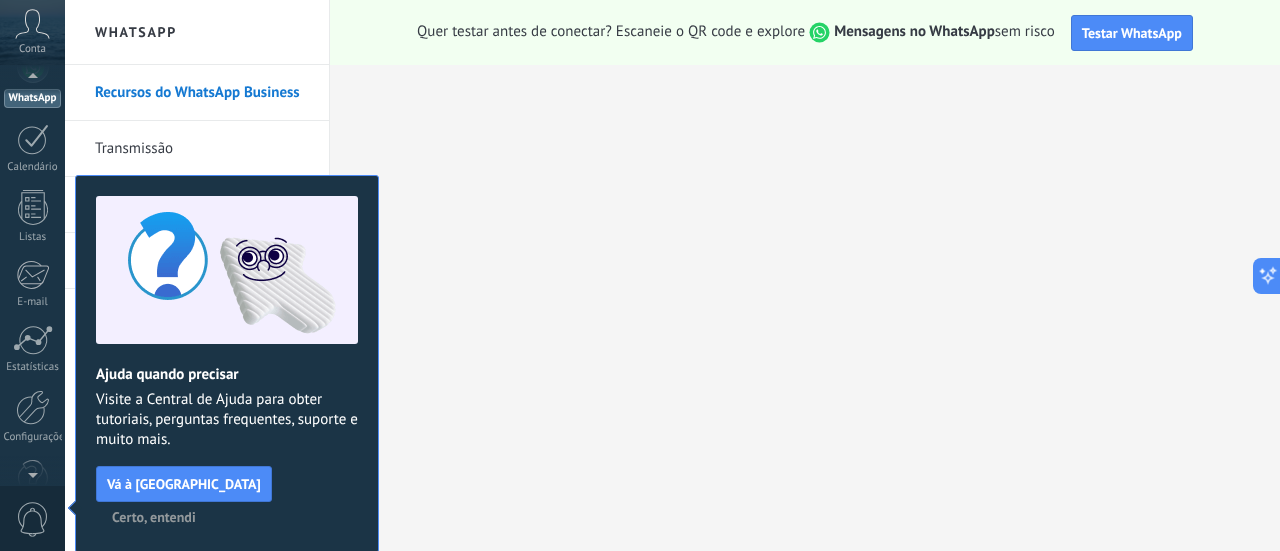 scroll, scrollTop: 57, scrollLeft: 0, axis: vertical 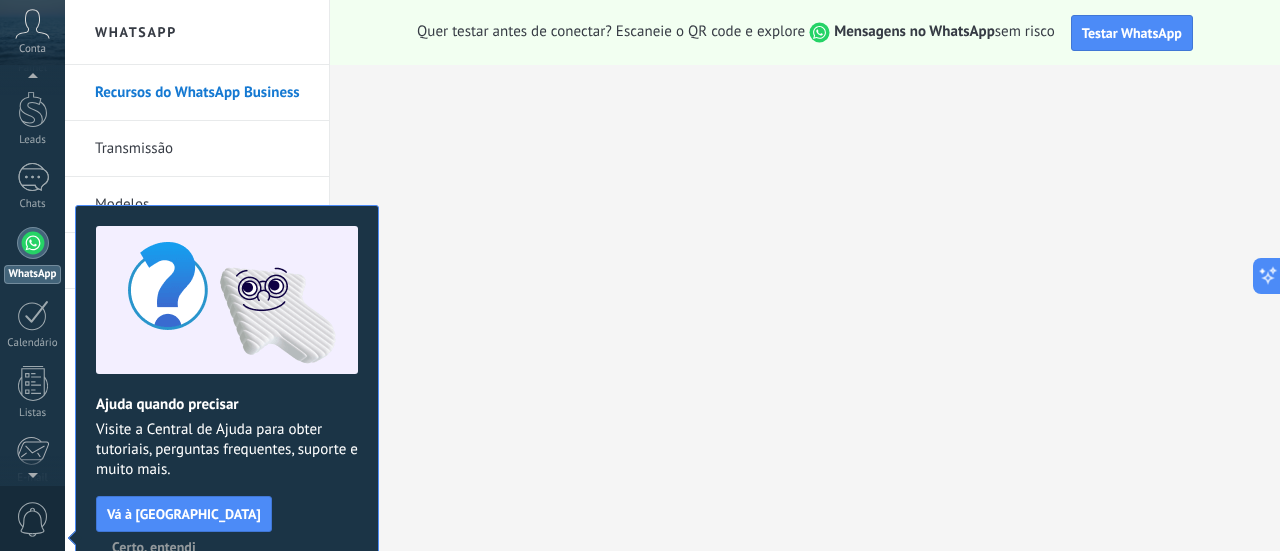 click on "Certo, entendi" at bounding box center [154, 547] 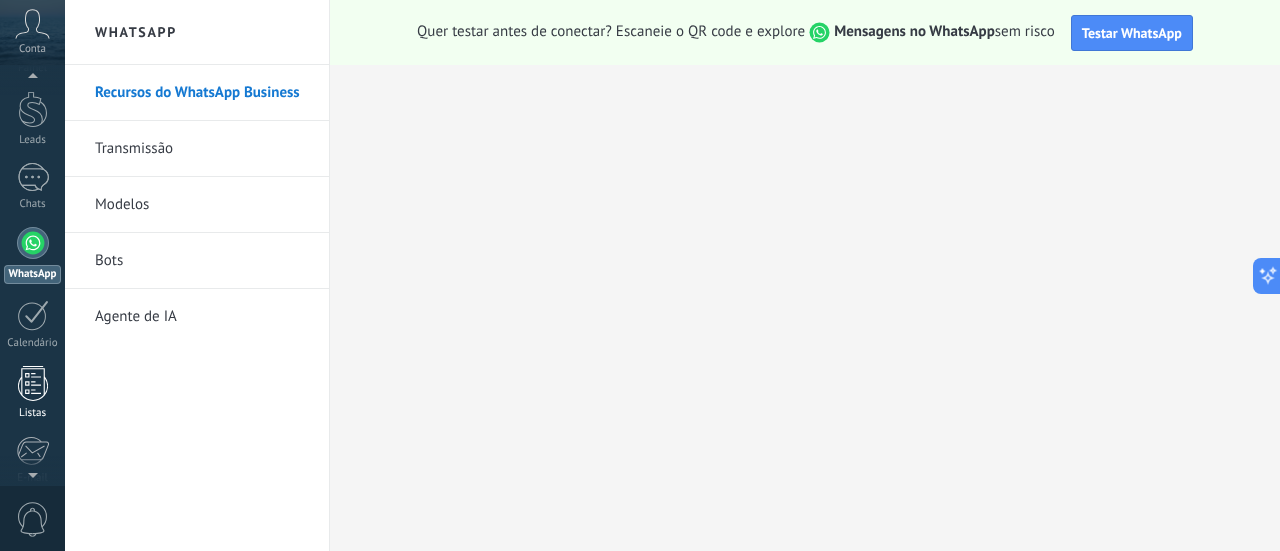 click at bounding box center [33, 383] 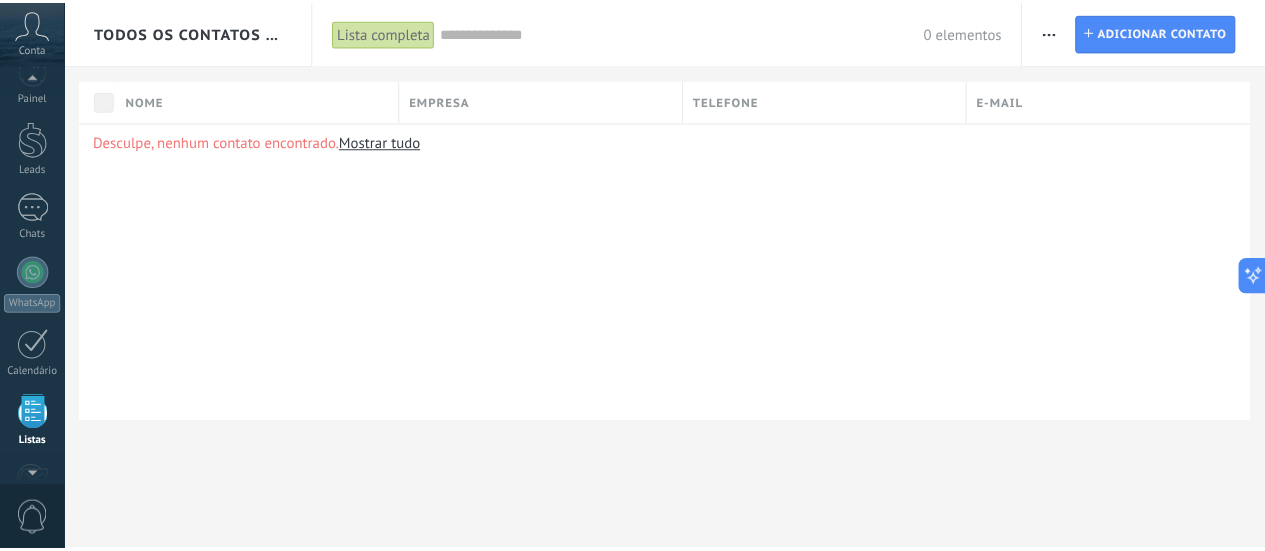 scroll, scrollTop: 0, scrollLeft: 0, axis: both 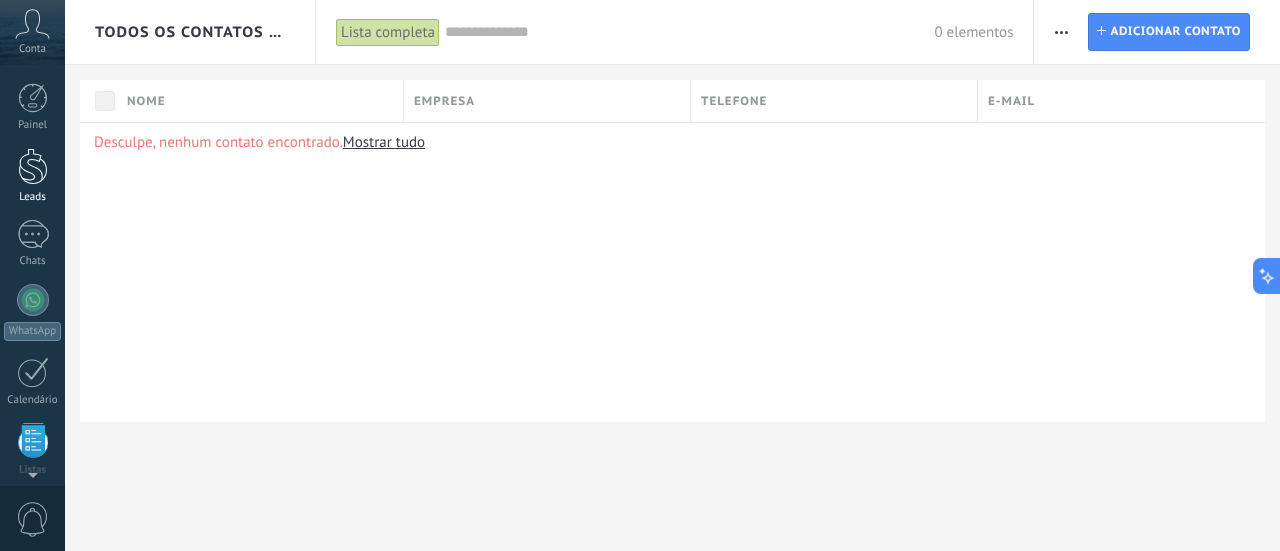 click at bounding box center (33, 166) 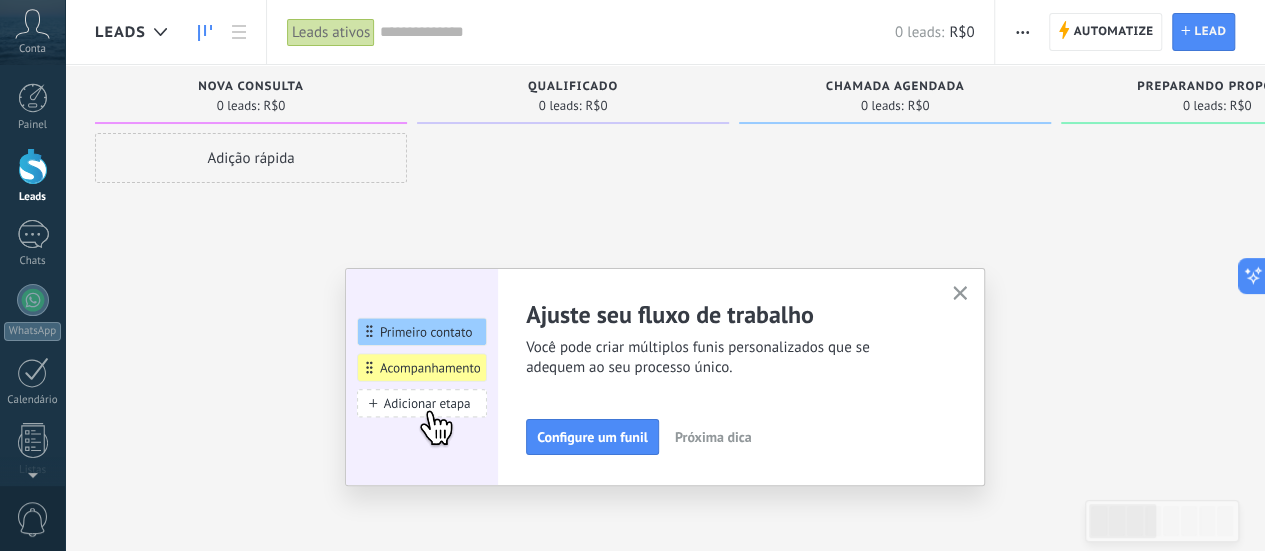click 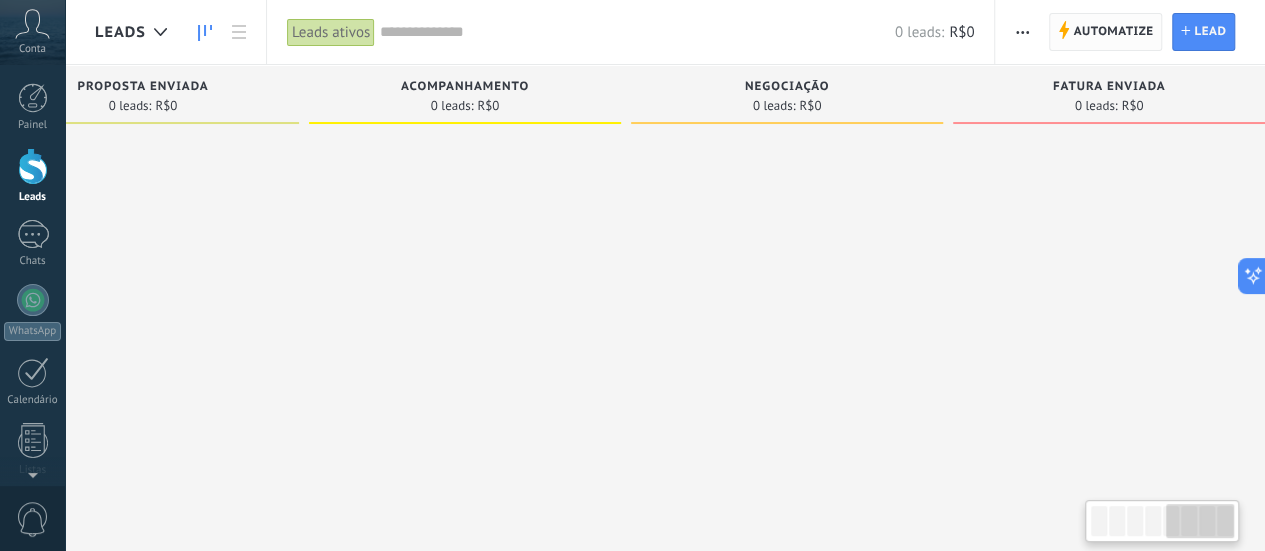 click on "Automatize" at bounding box center [1113, 32] 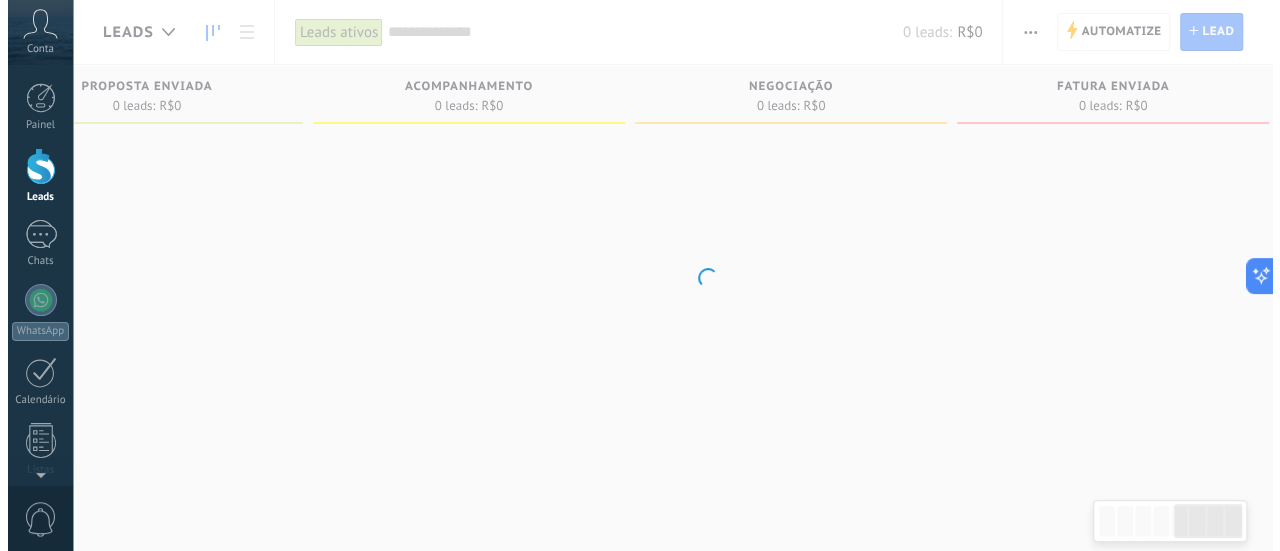 scroll, scrollTop: 0, scrollLeft: 1401, axis: horizontal 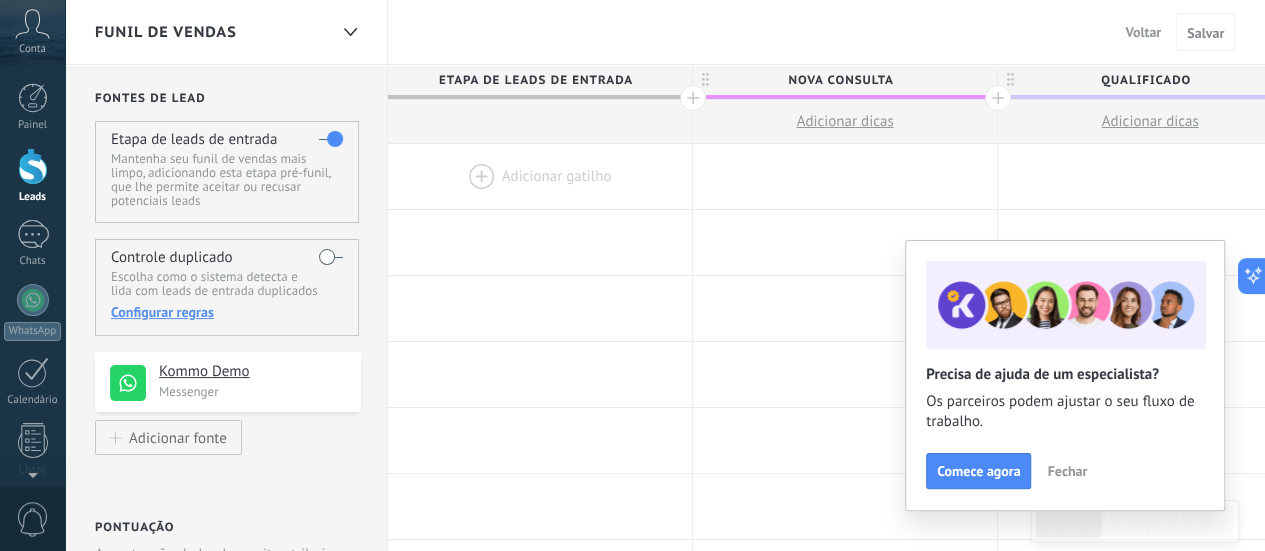 click at bounding box center [540, 176] 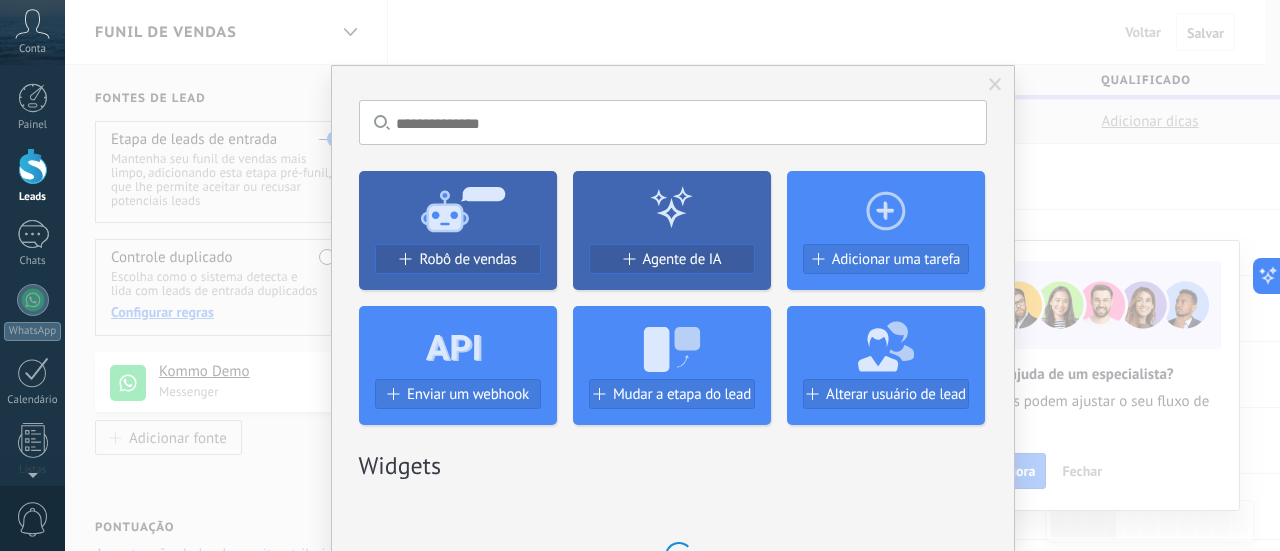 drag, startPoint x: 496, startPoint y: 179, endPoint x: 466, endPoint y: 162, distance: 34.48188 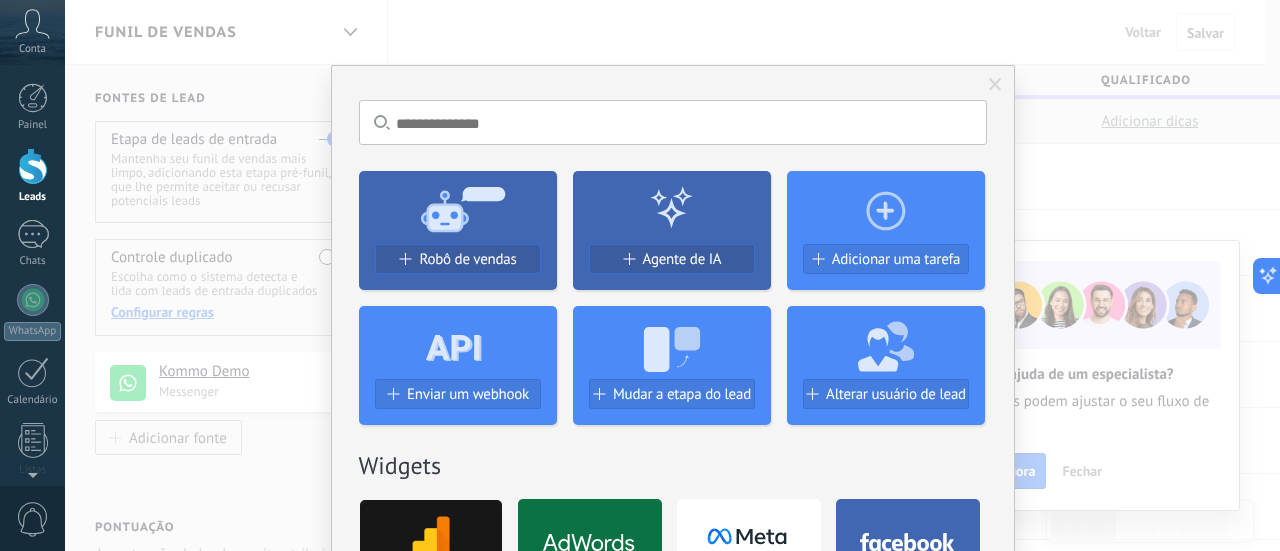 drag, startPoint x: 466, startPoint y: 162, endPoint x: 447, endPoint y: 163, distance: 19.026299 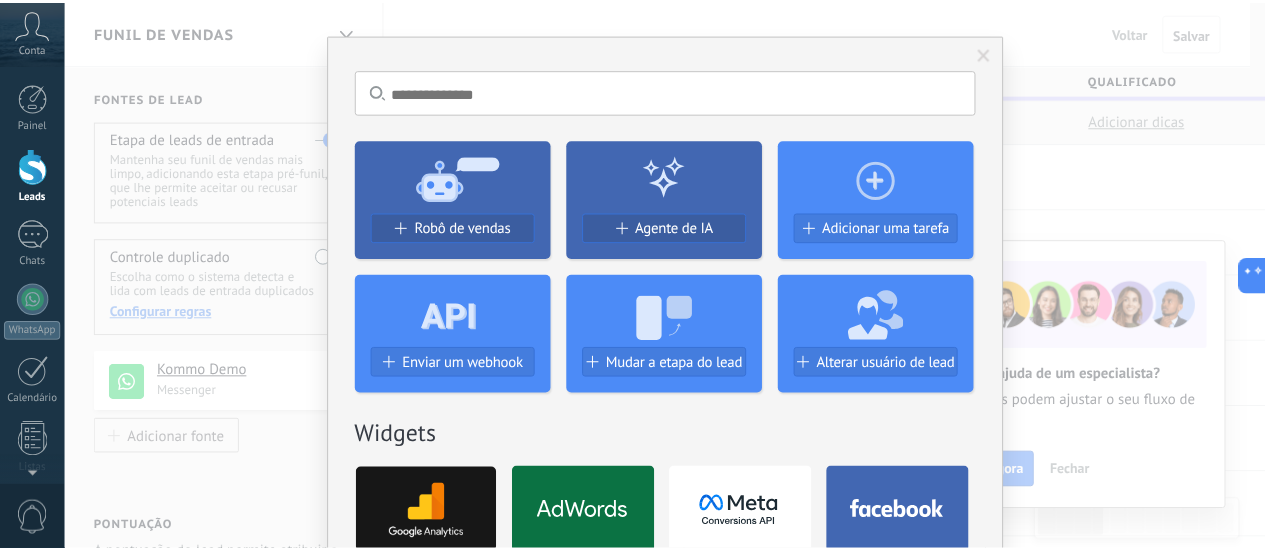 scroll, scrollTop: 0, scrollLeft: 0, axis: both 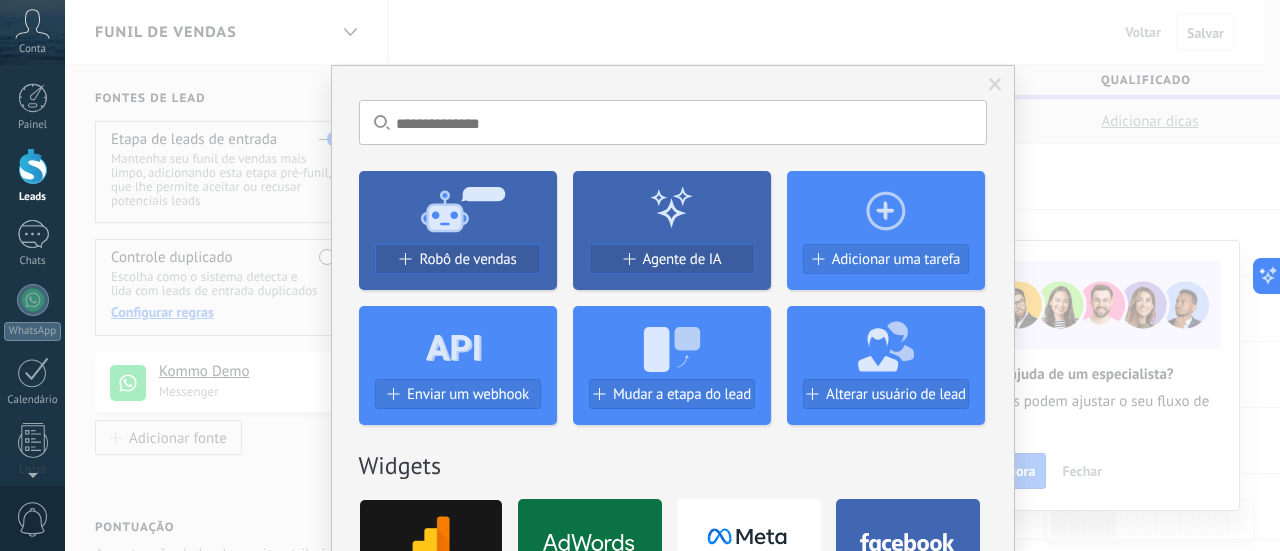 click at bounding box center (995, 85) 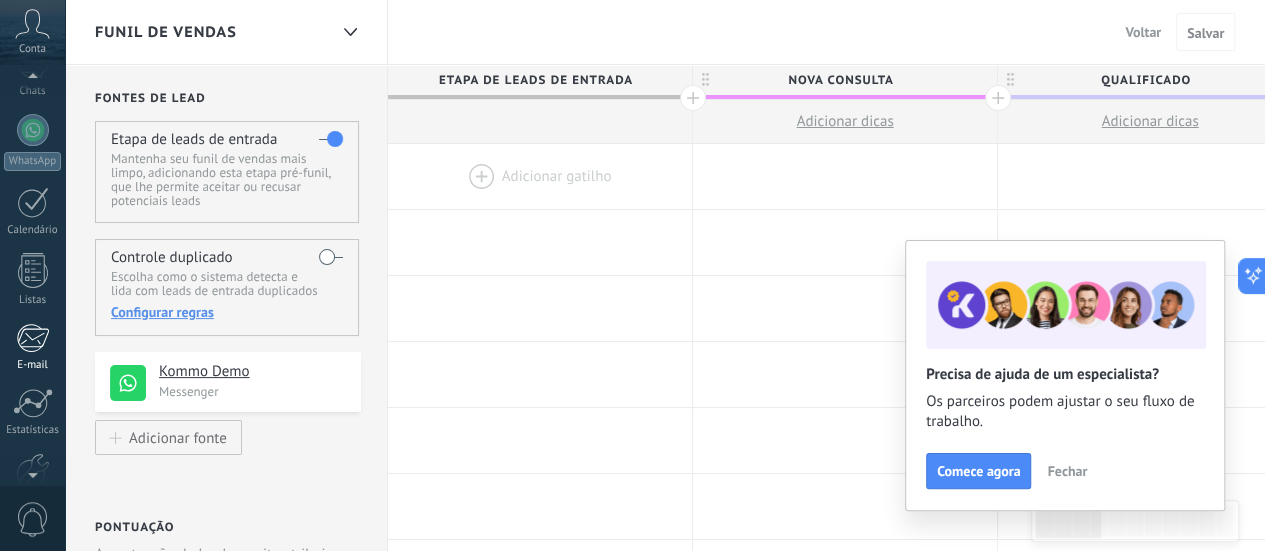 scroll, scrollTop: 200, scrollLeft: 0, axis: vertical 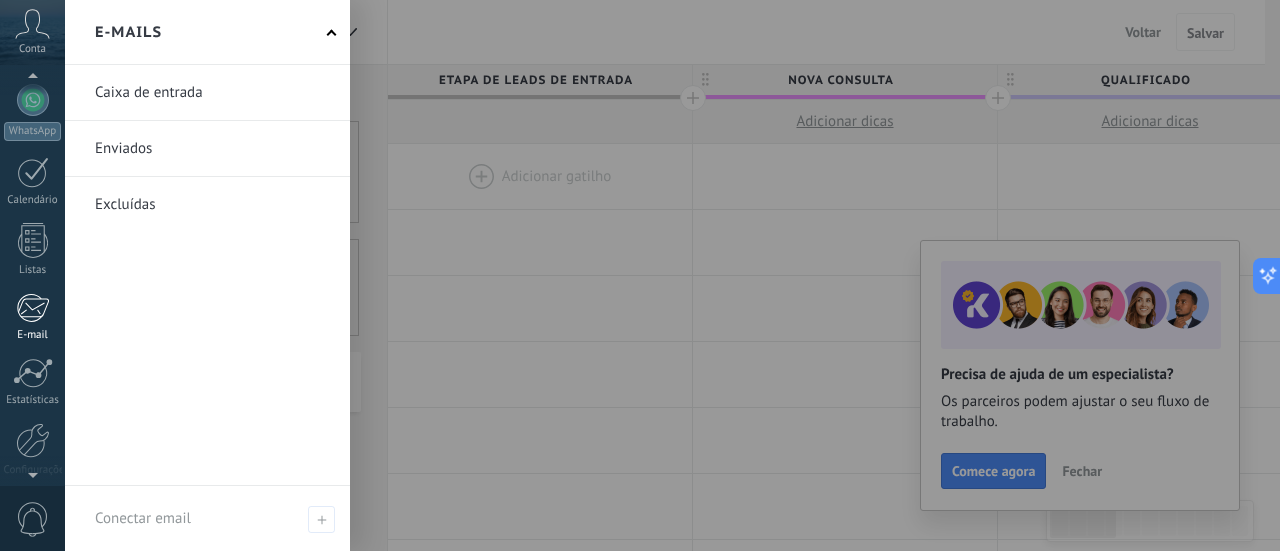 click on "E-mail" at bounding box center [32, 317] 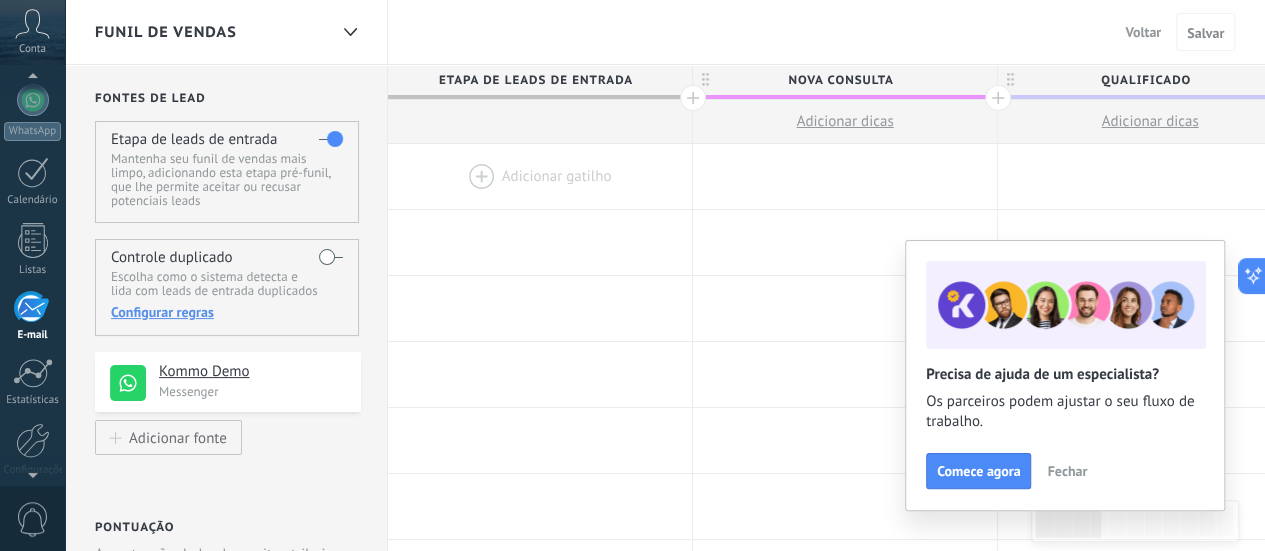scroll, scrollTop: 265, scrollLeft: 0, axis: vertical 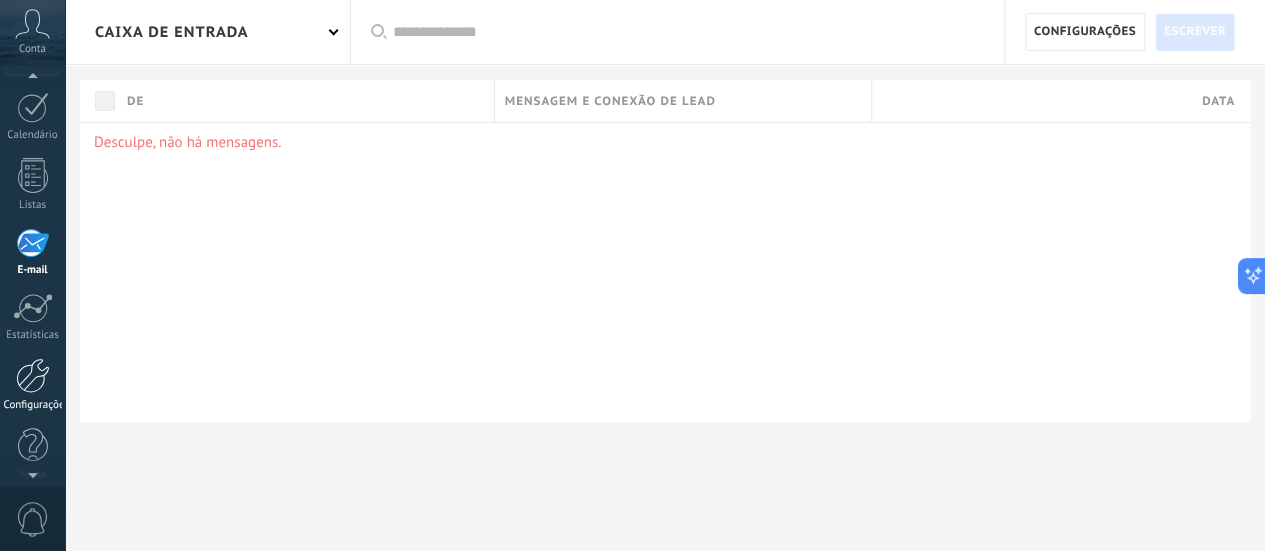 click at bounding box center (33, 375) 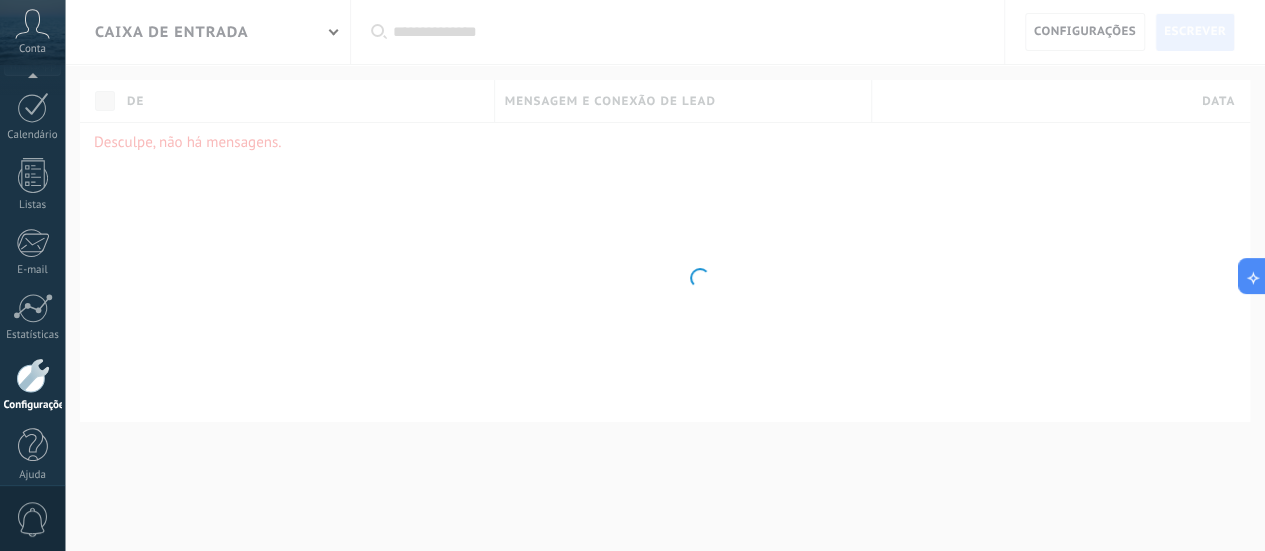 scroll, scrollTop: 279, scrollLeft: 0, axis: vertical 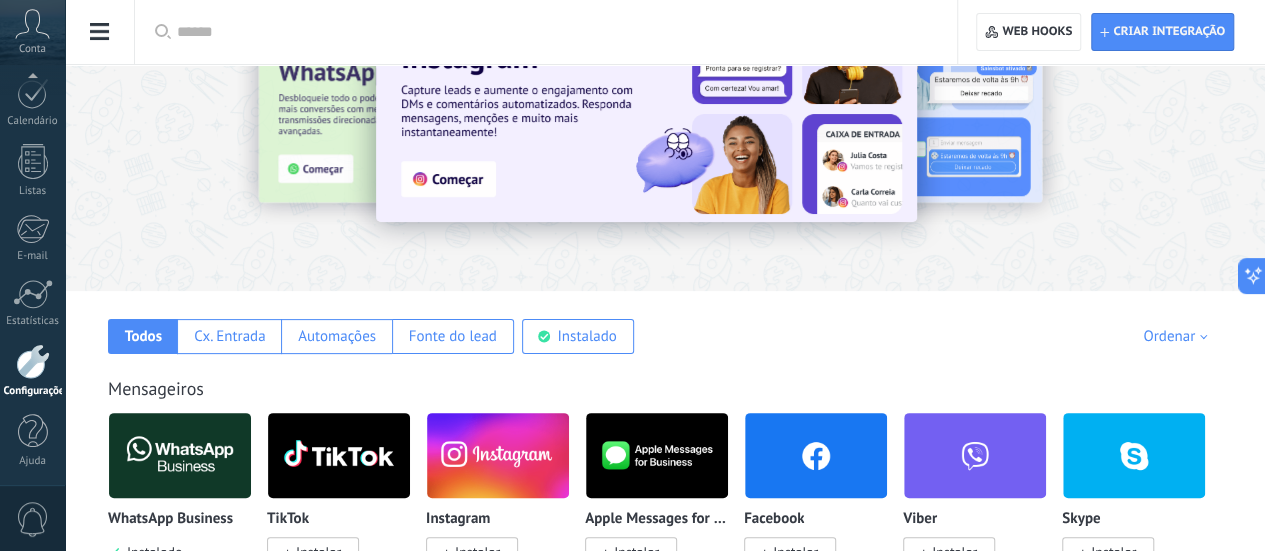 click on "Agente de IA" at bounding box center [-116, 485] 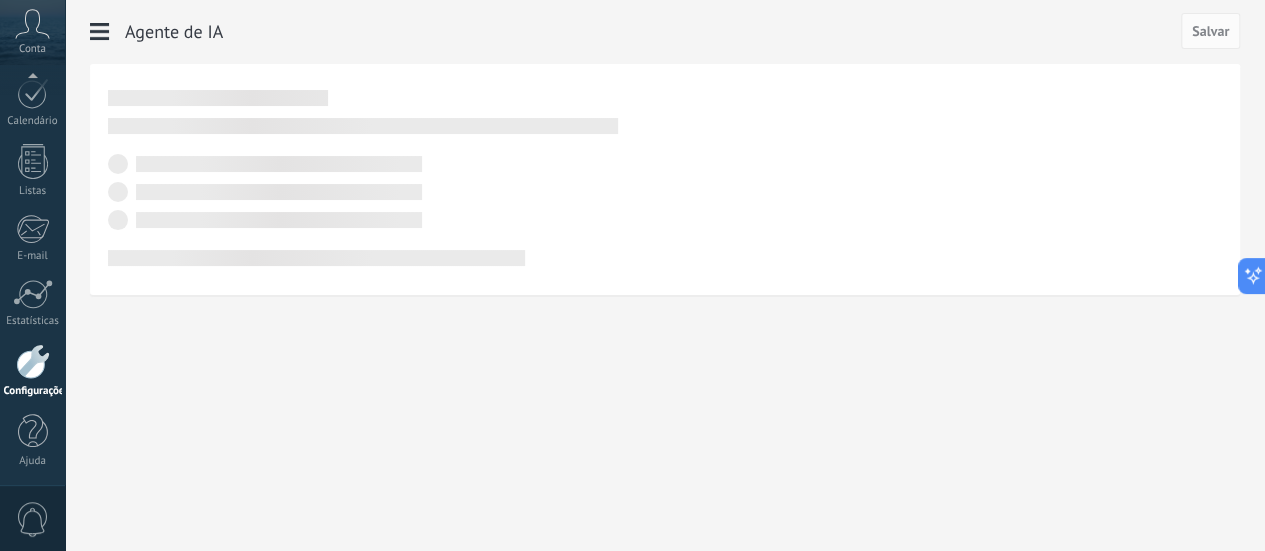 scroll, scrollTop: 0, scrollLeft: 0, axis: both 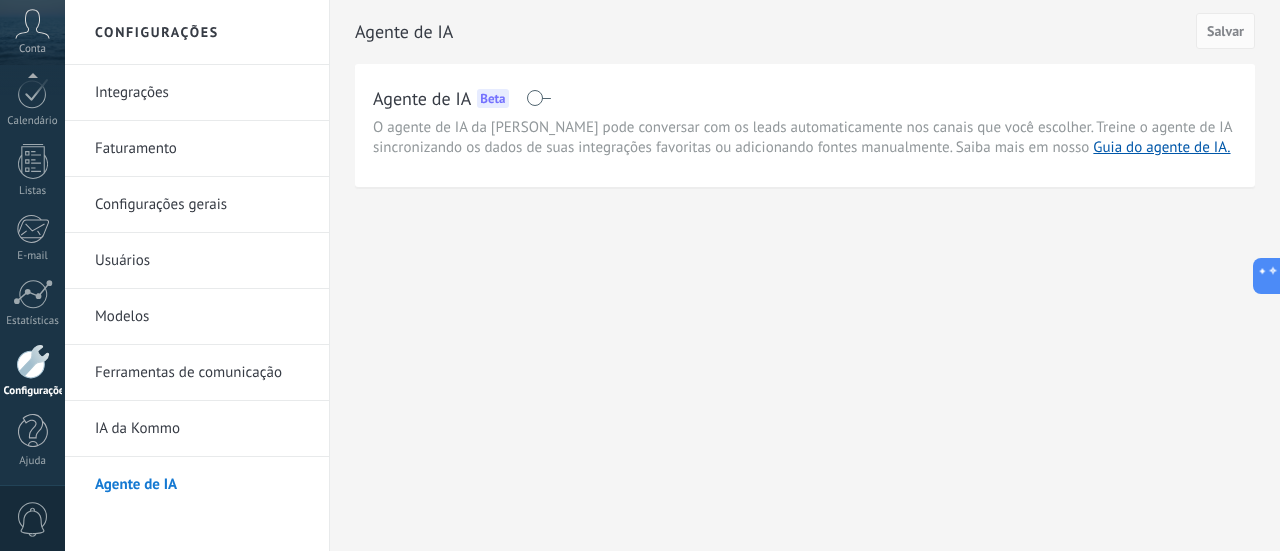 drag, startPoint x: 419, startPoint y: 315, endPoint x: 389, endPoint y: 283, distance: 43.863426 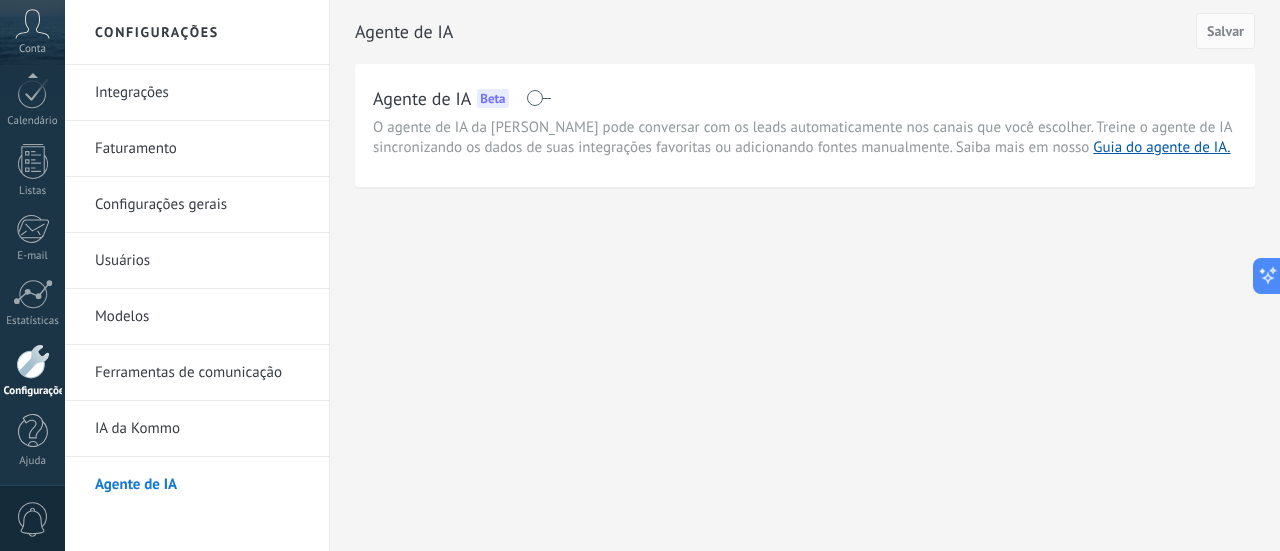 drag, startPoint x: 1121, startPoint y: 245, endPoint x: 759, endPoint y: 291, distance: 364.91095 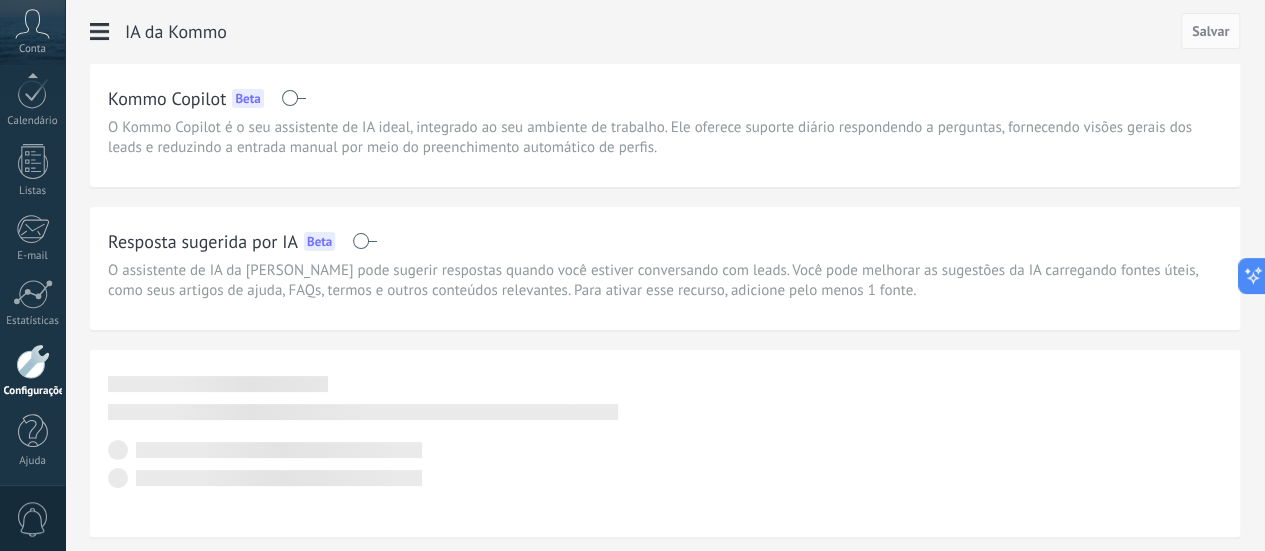 click on "Ferramentas de comunicação" at bounding box center [-116, 373] 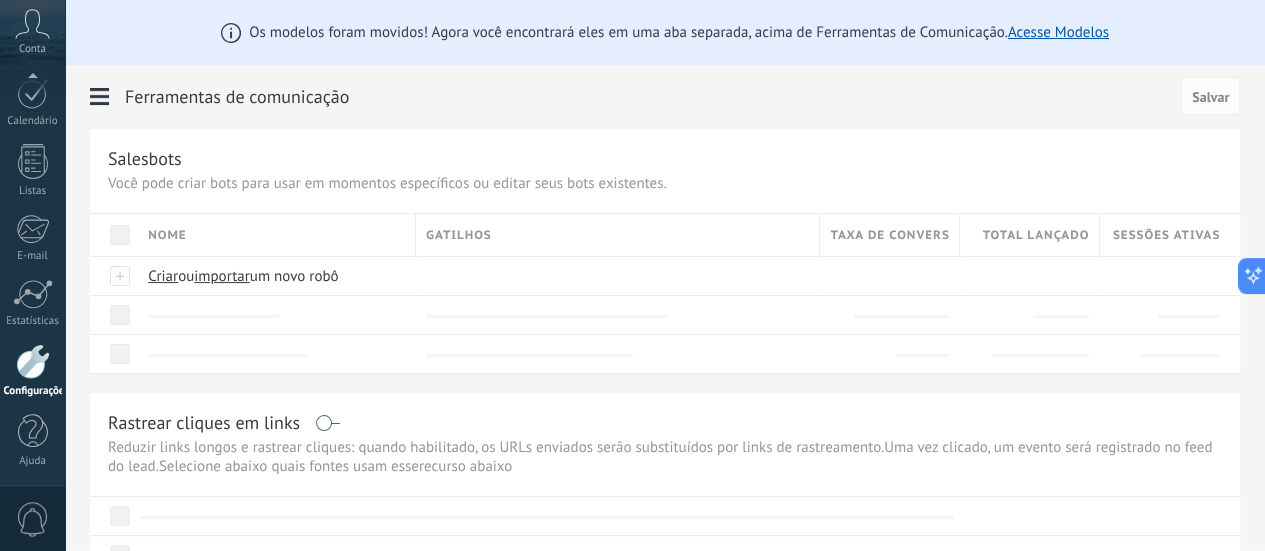 click on "Modelos" at bounding box center [-116, 317] 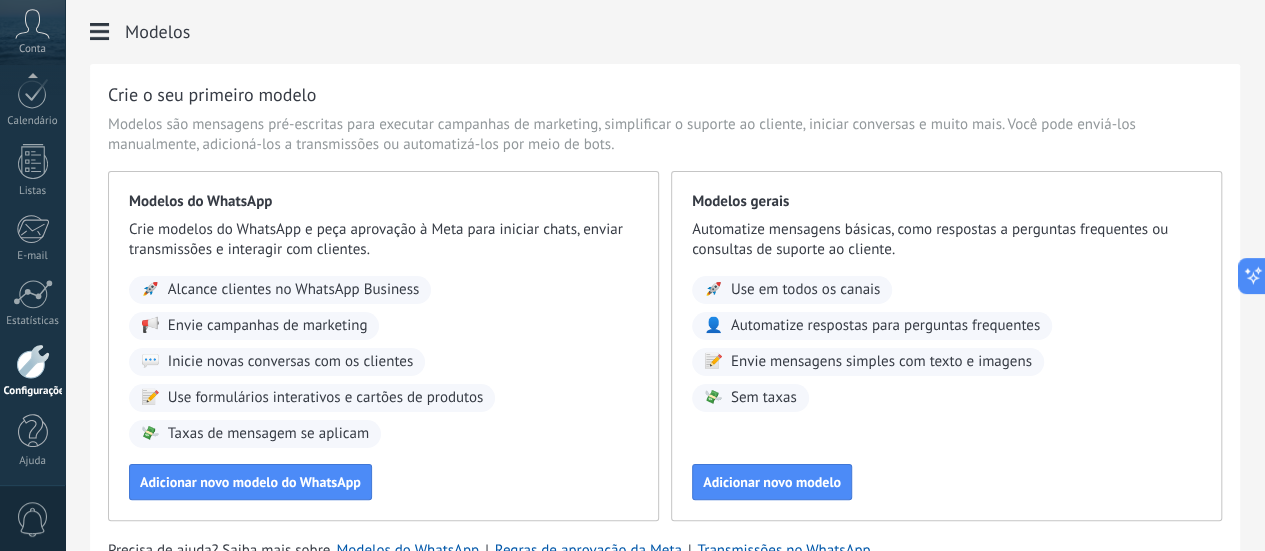 scroll, scrollTop: 123, scrollLeft: 0, axis: vertical 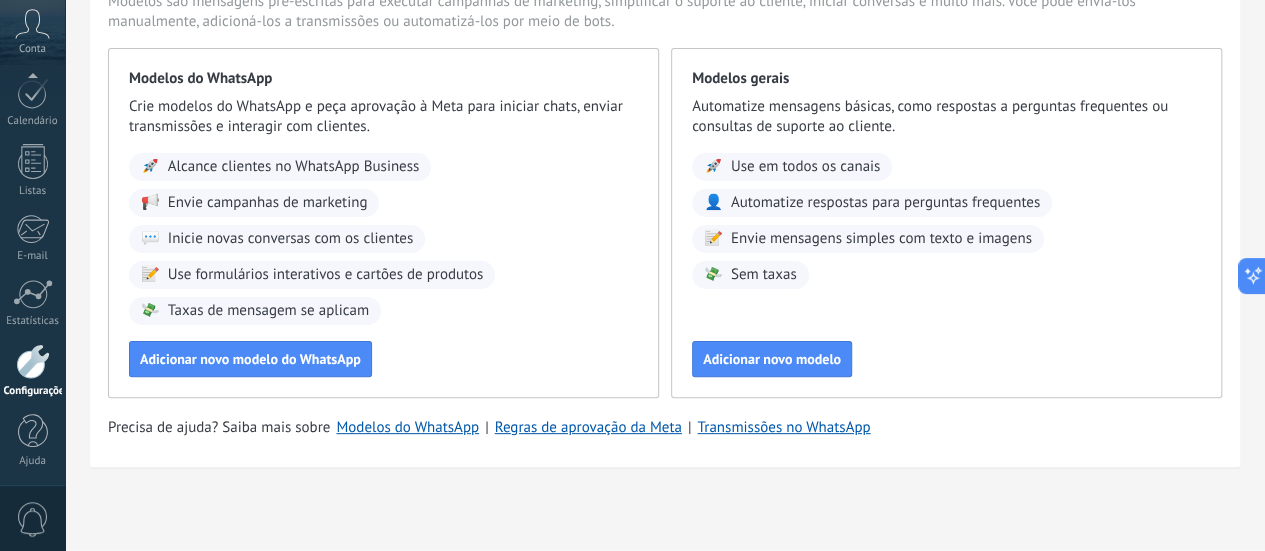 click on "0" at bounding box center (33, 519) 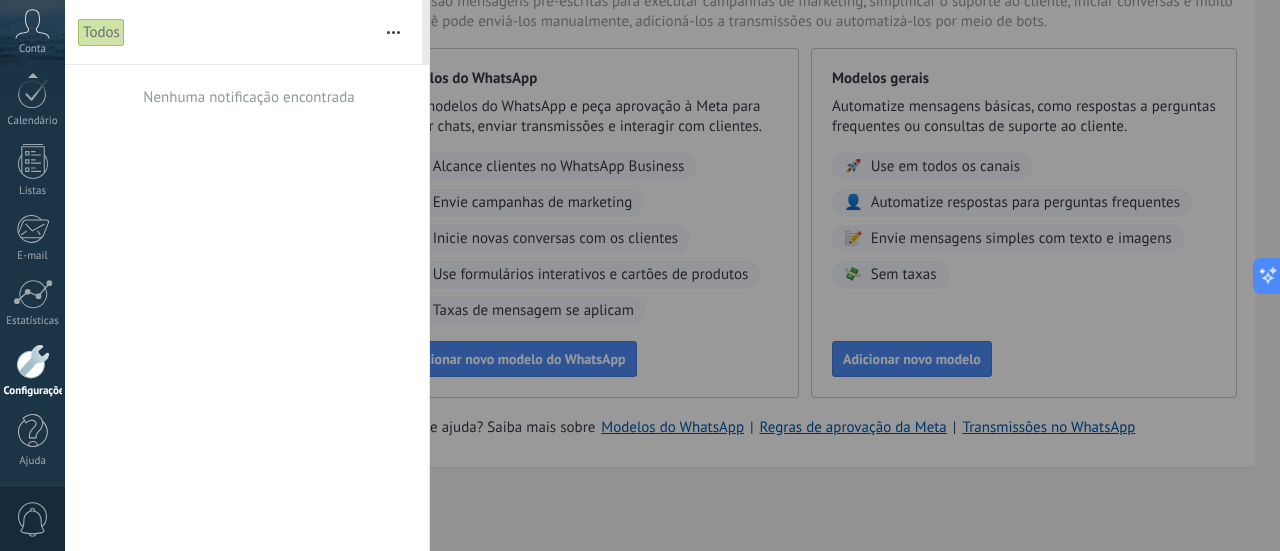 click on "0" at bounding box center [33, 519] 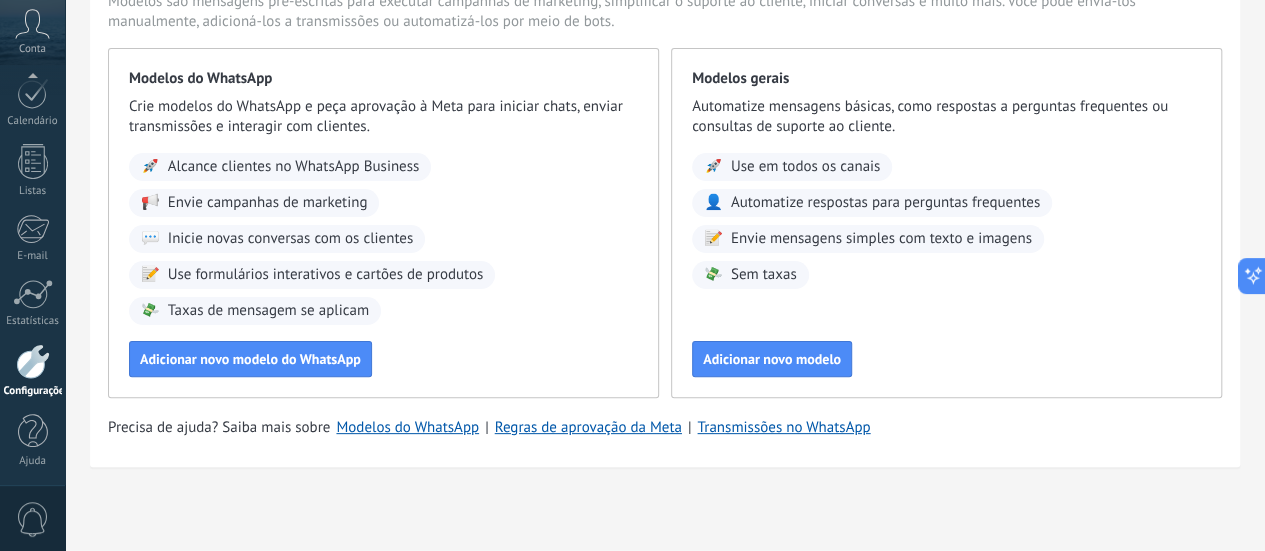 scroll, scrollTop: 258, scrollLeft: 0, axis: vertical 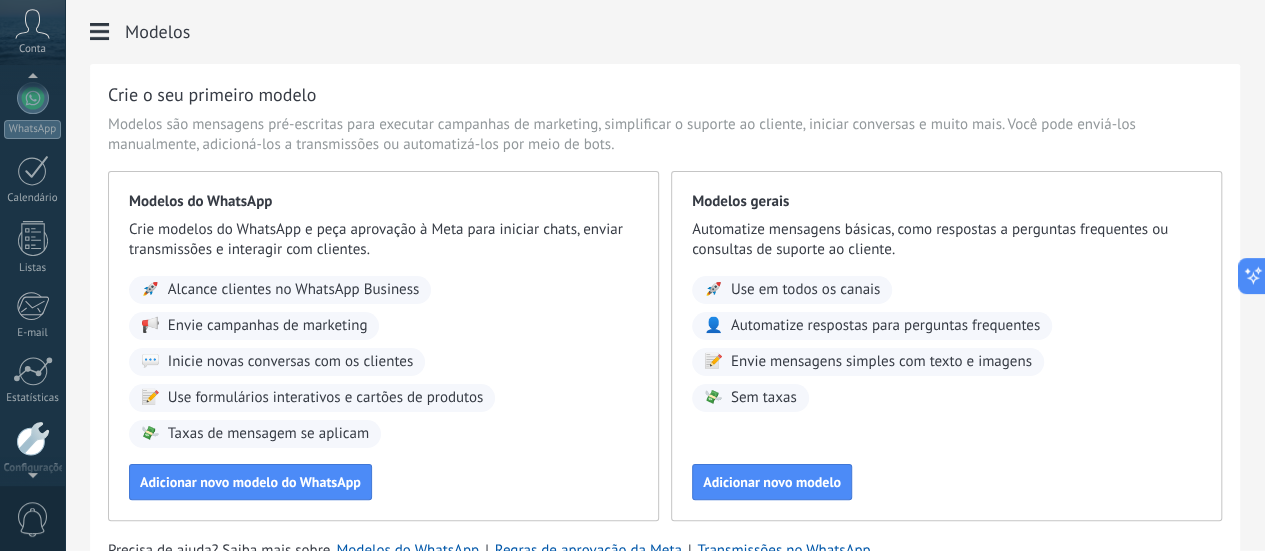 click 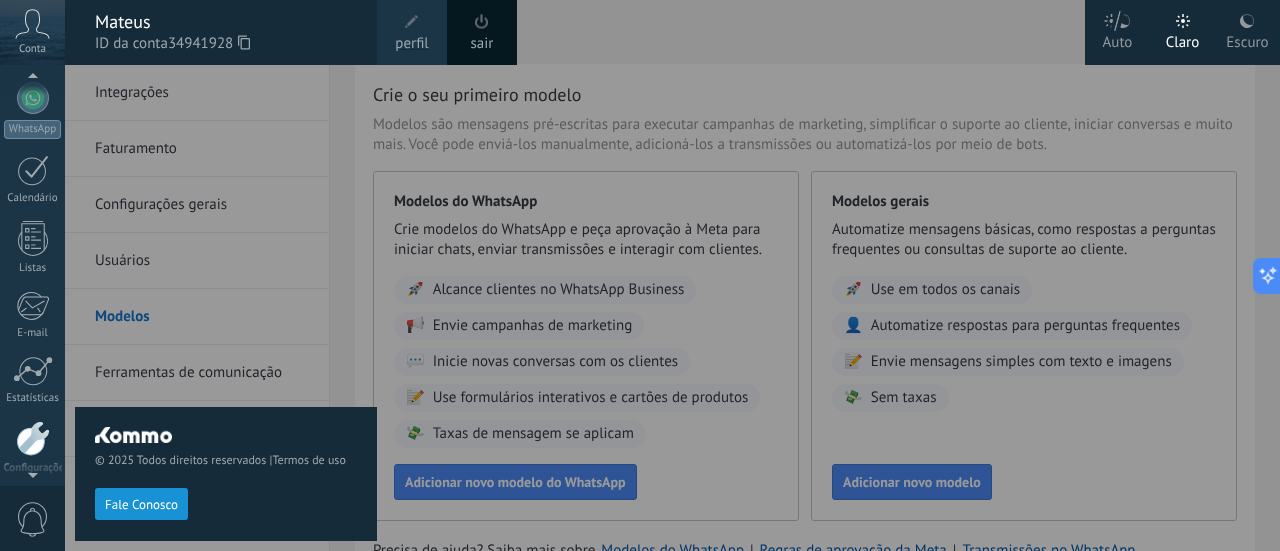 drag, startPoint x: 35, startPoint y: 31, endPoint x: 33, endPoint y: 15, distance: 16.124516 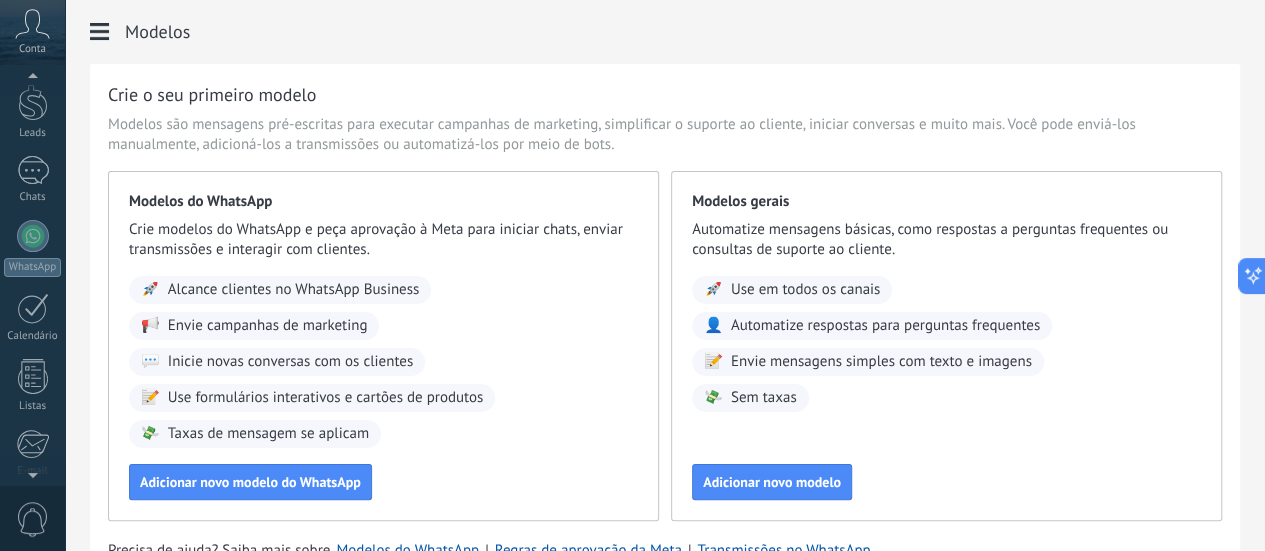 scroll, scrollTop: 0, scrollLeft: 0, axis: both 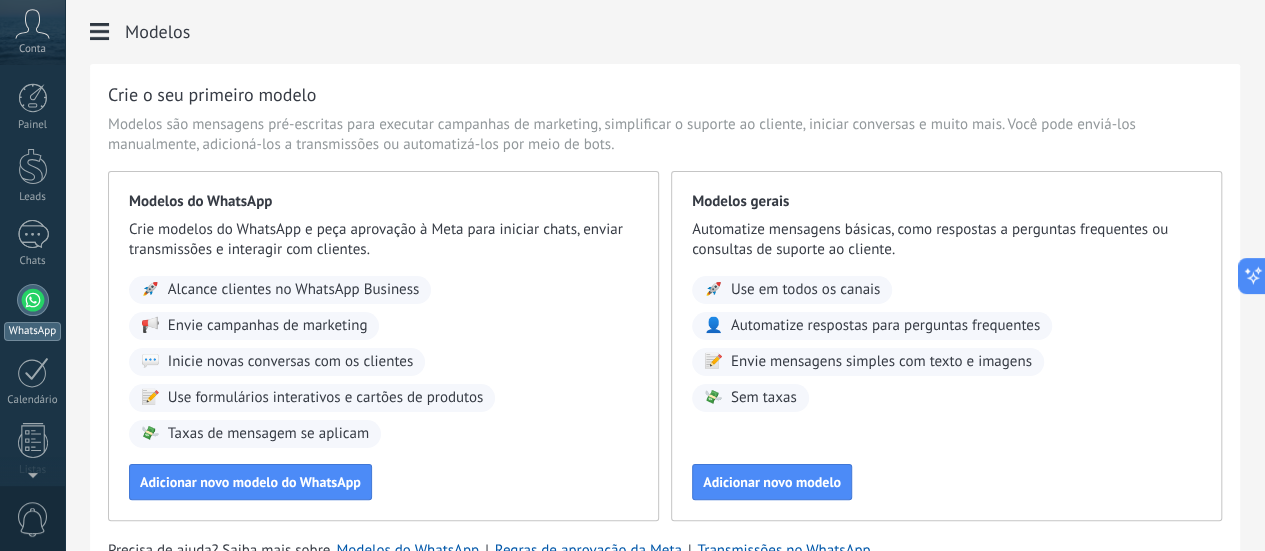 click at bounding box center [33, 300] 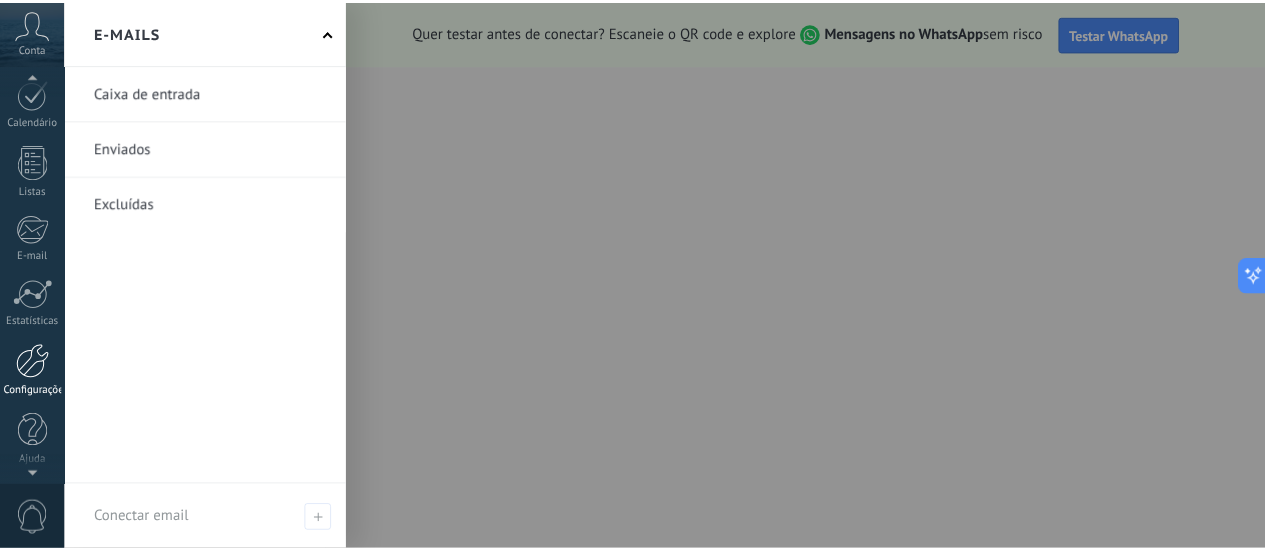 scroll, scrollTop: 279, scrollLeft: 0, axis: vertical 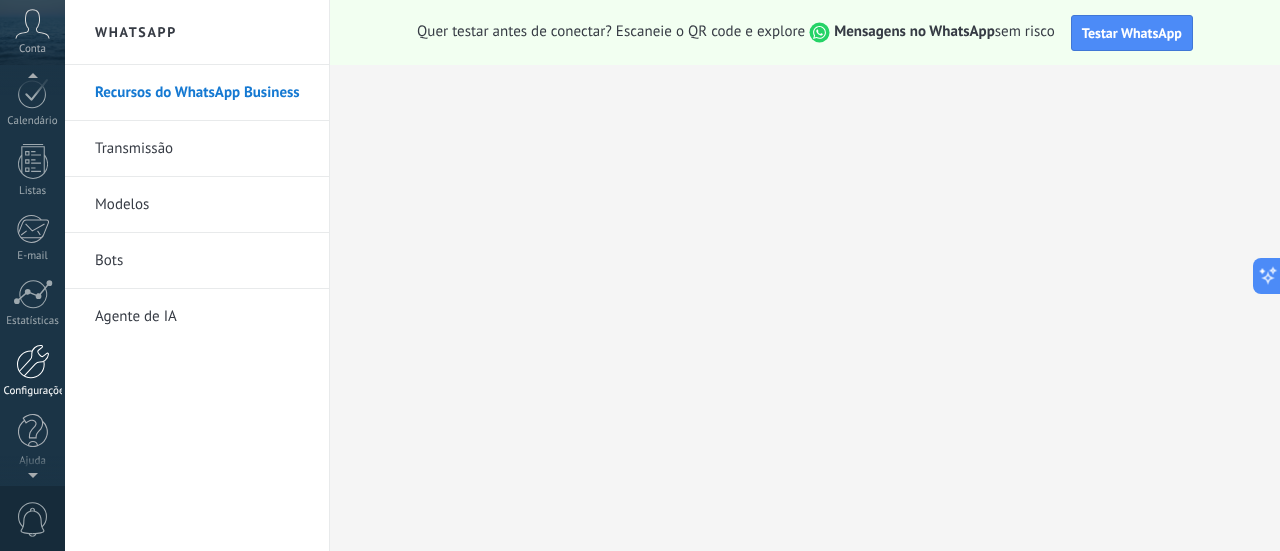 click at bounding box center [33, 361] 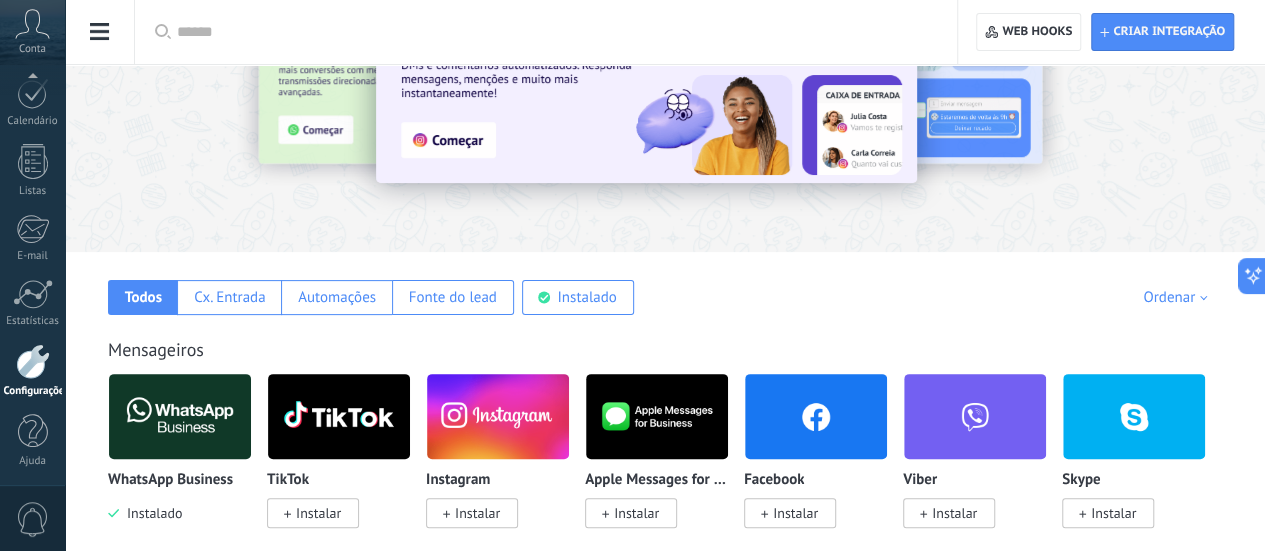 scroll, scrollTop: 200, scrollLeft: 0, axis: vertical 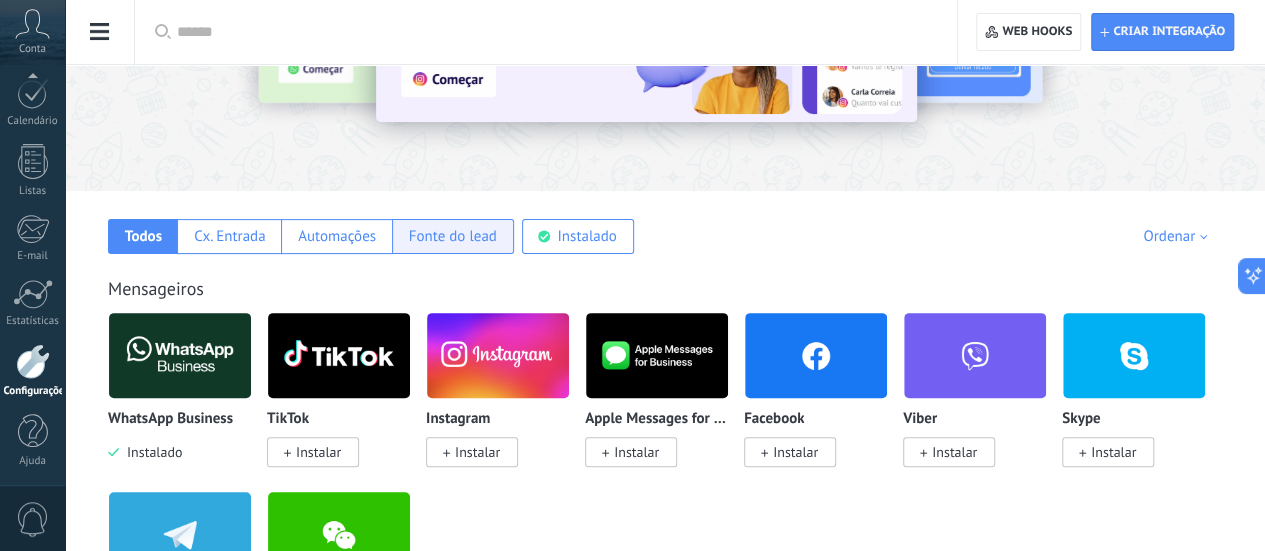 drag, startPoint x: 728, startPoint y: 217, endPoint x: 733, endPoint y: 241, distance: 24.5153 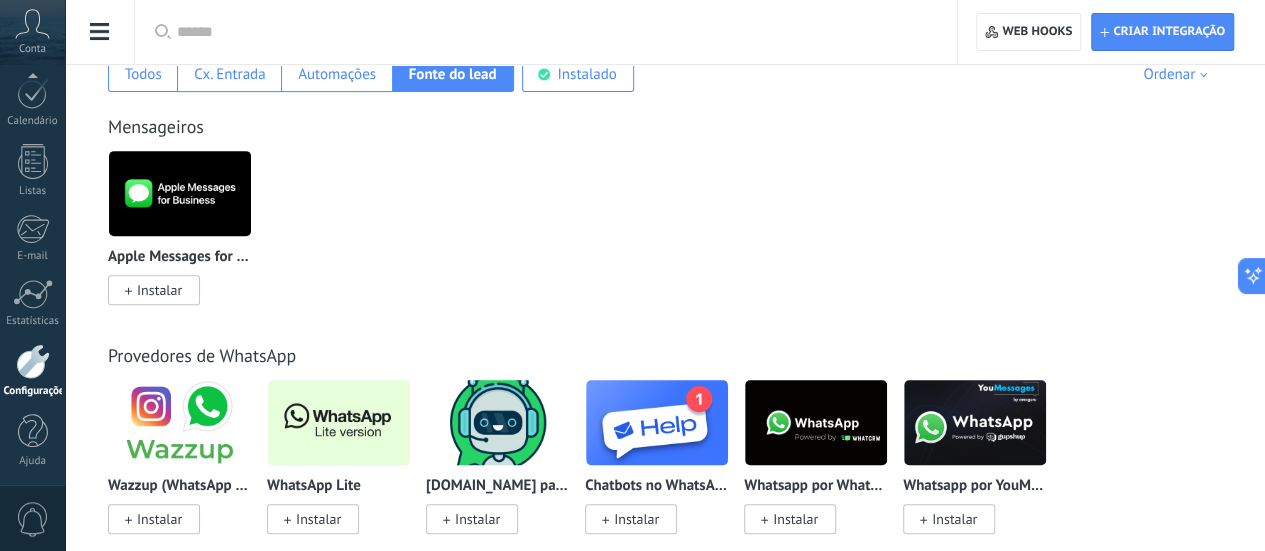 scroll, scrollTop: 500, scrollLeft: 0, axis: vertical 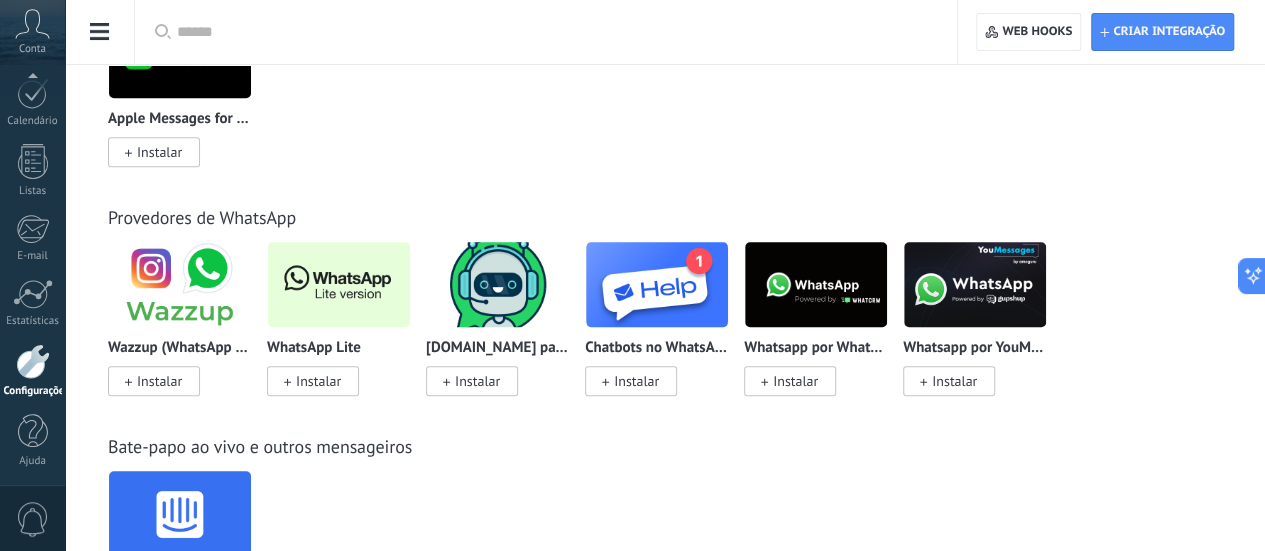 drag, startPoint x: 809, startPoint y: 477, endPoint x: 722, endPoint y: 512, distance: 93.77633 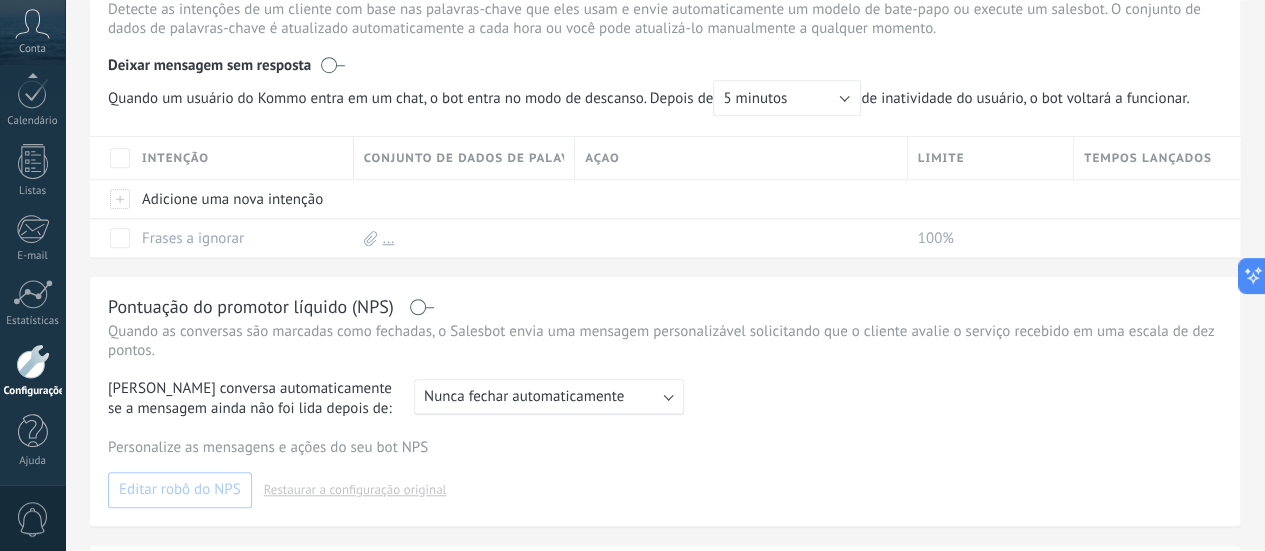 scroll, scrollTop: 0, scrollLeft: 0, axis: both 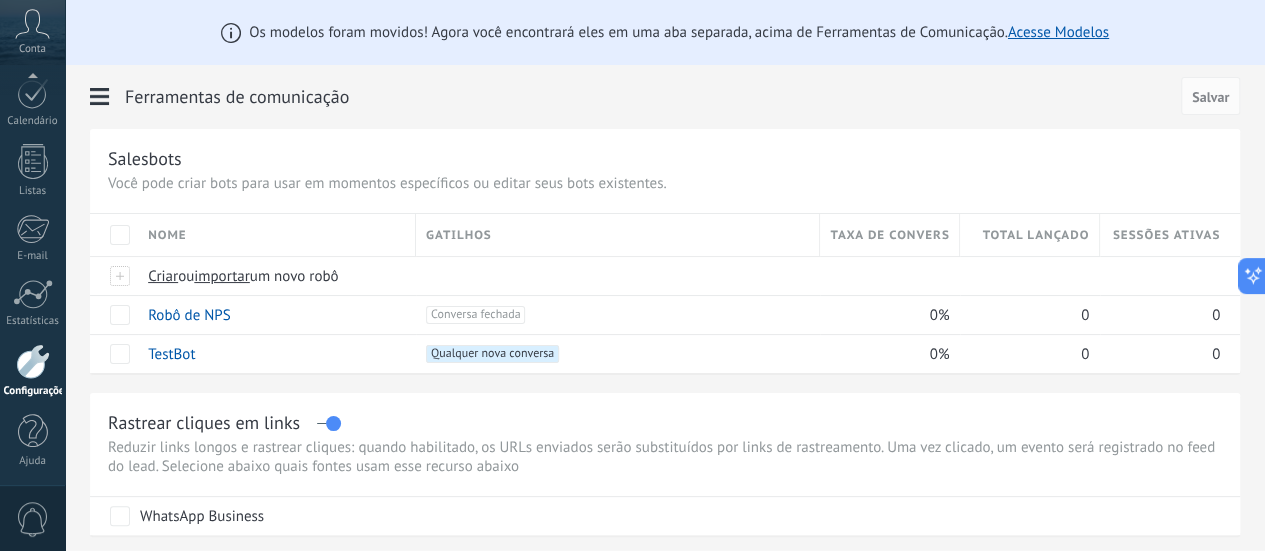 click on "Integrações" at bounding box center (-116, 93) 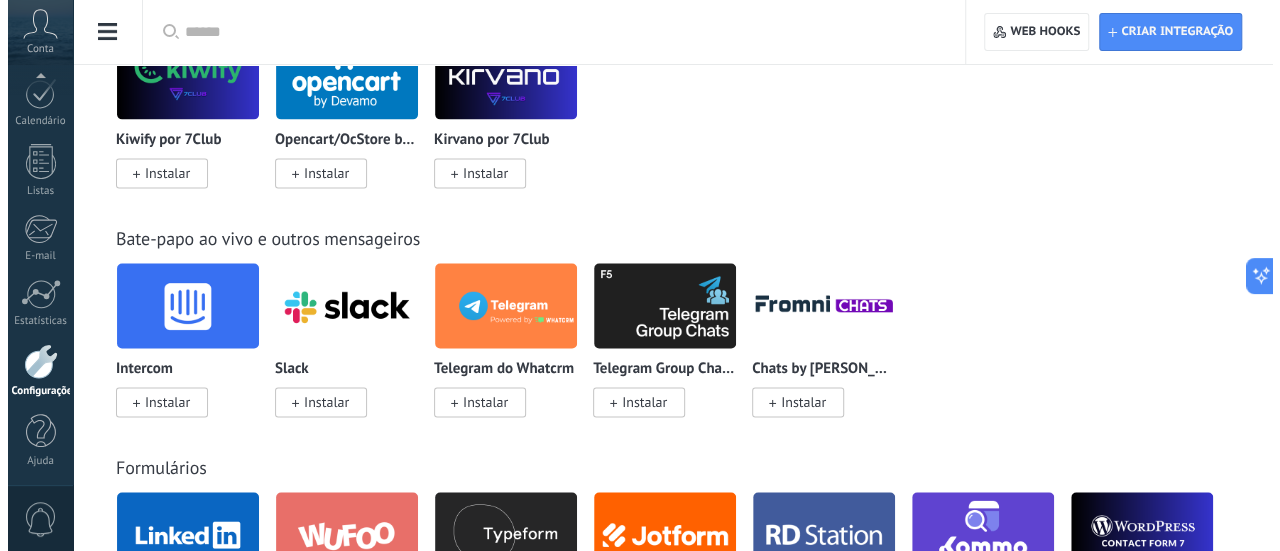 scroll, scrollTop: 1400, scrollLeft: 0, axis: vertical 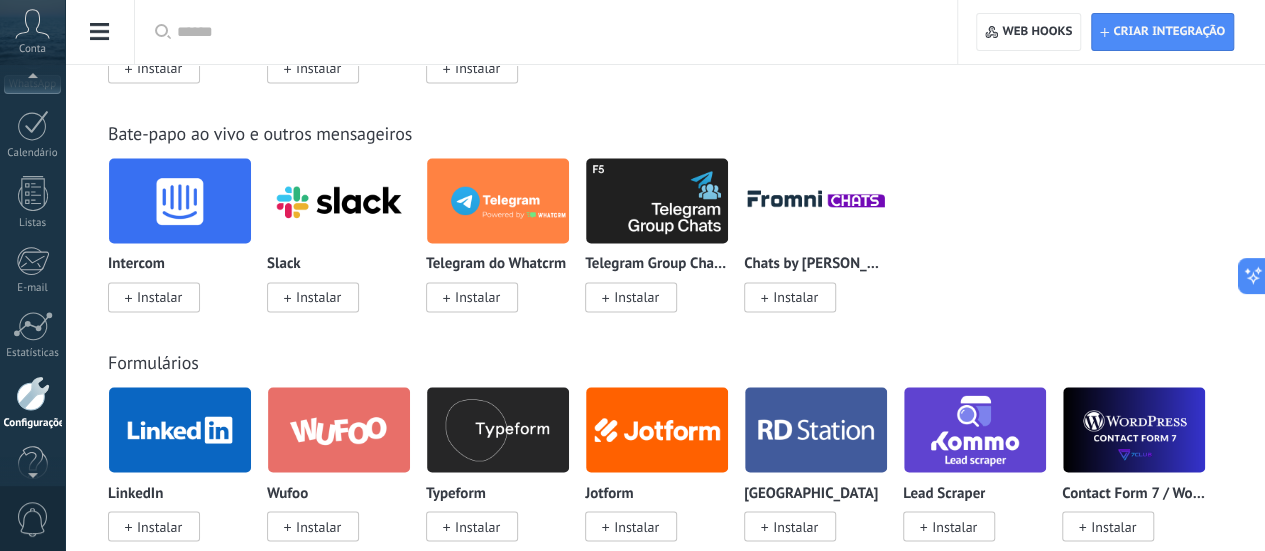 click on "Conta" at bounding box center [32, 32] 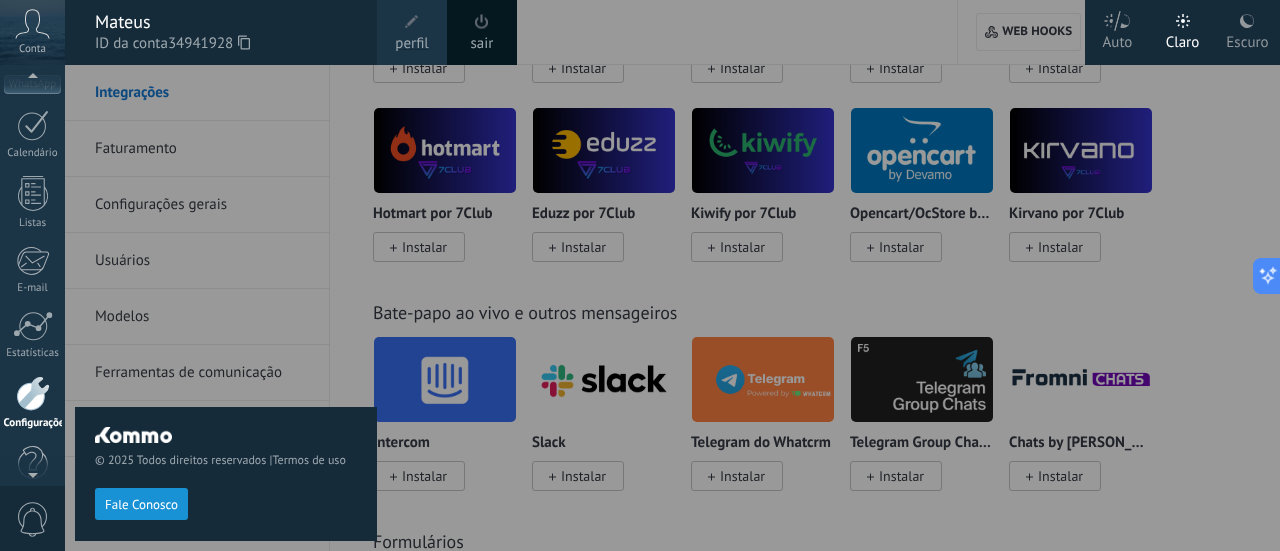 click 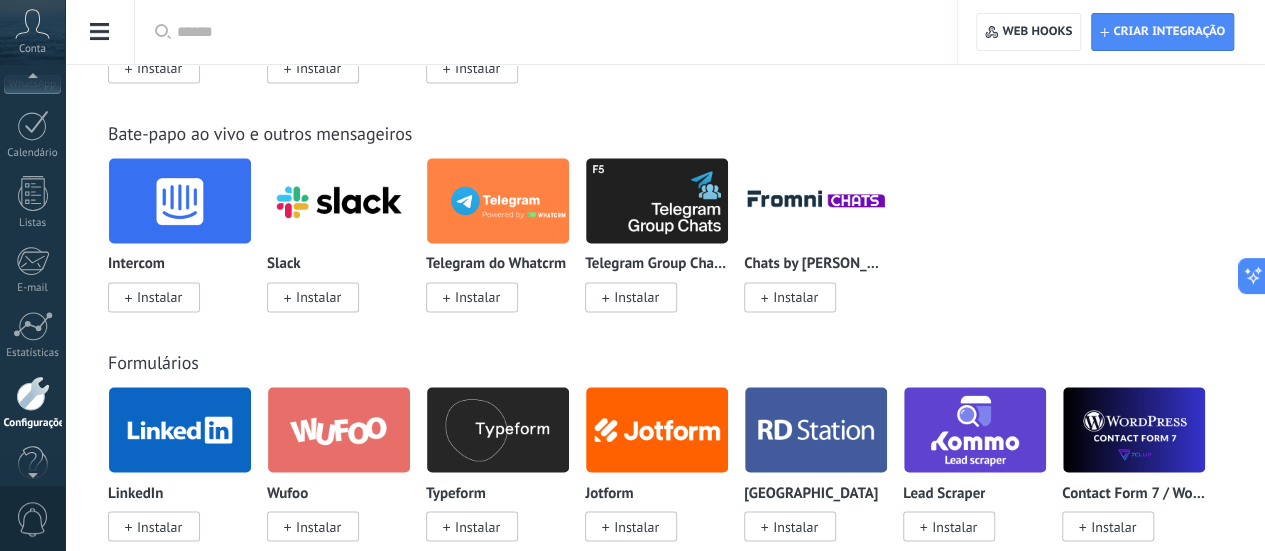 click 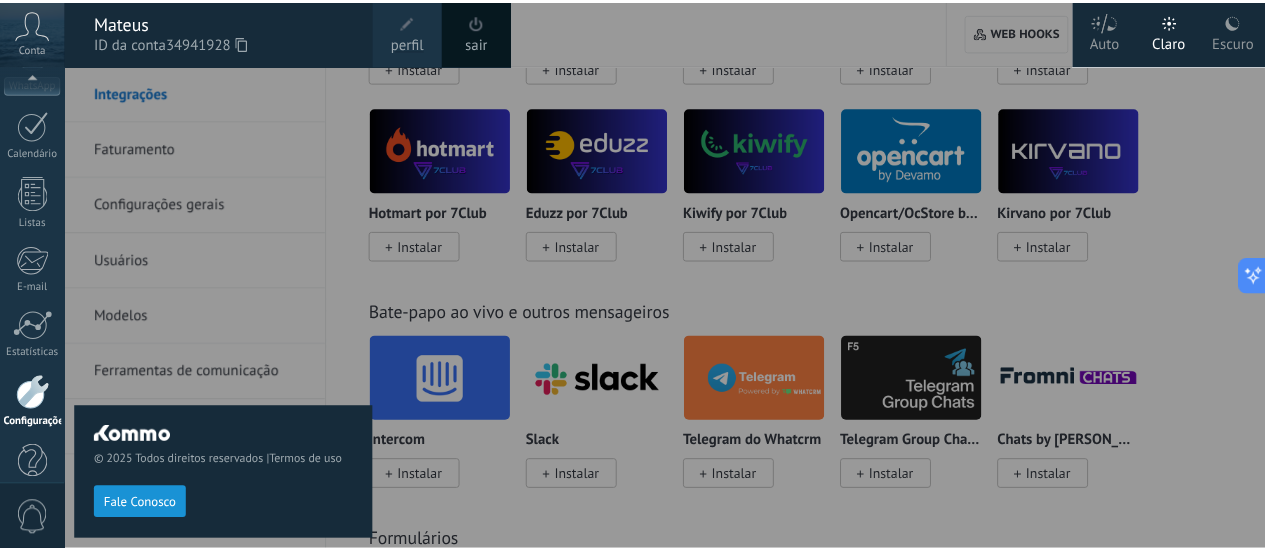 scroll, scrollTop: 279, scrollLeft: 0, axis: vertical 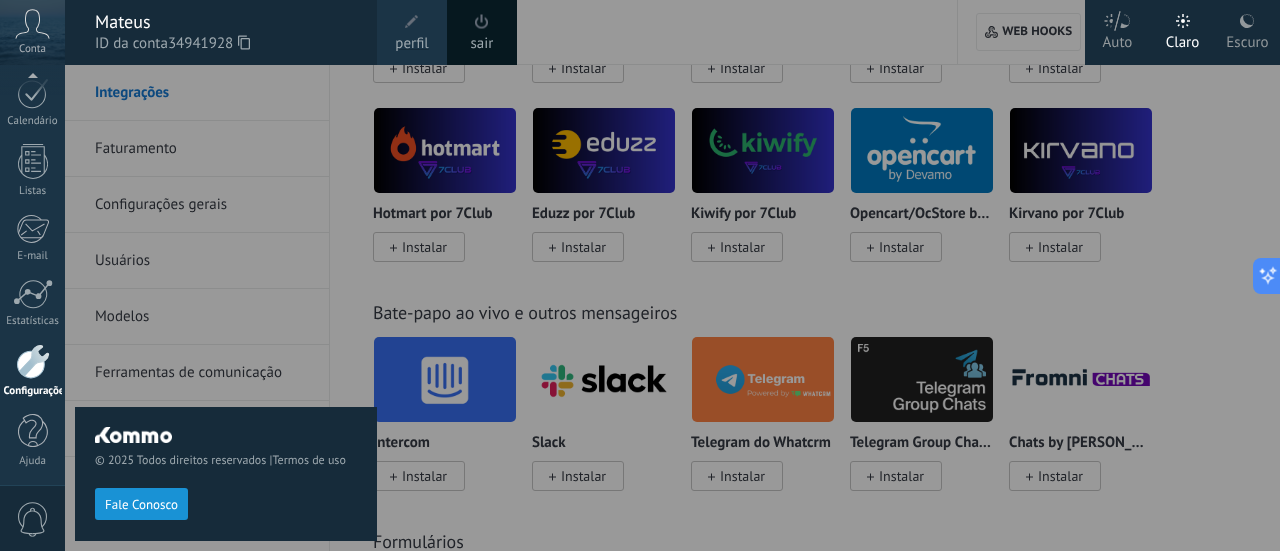 click on "0" at bounding box center (32, 518) 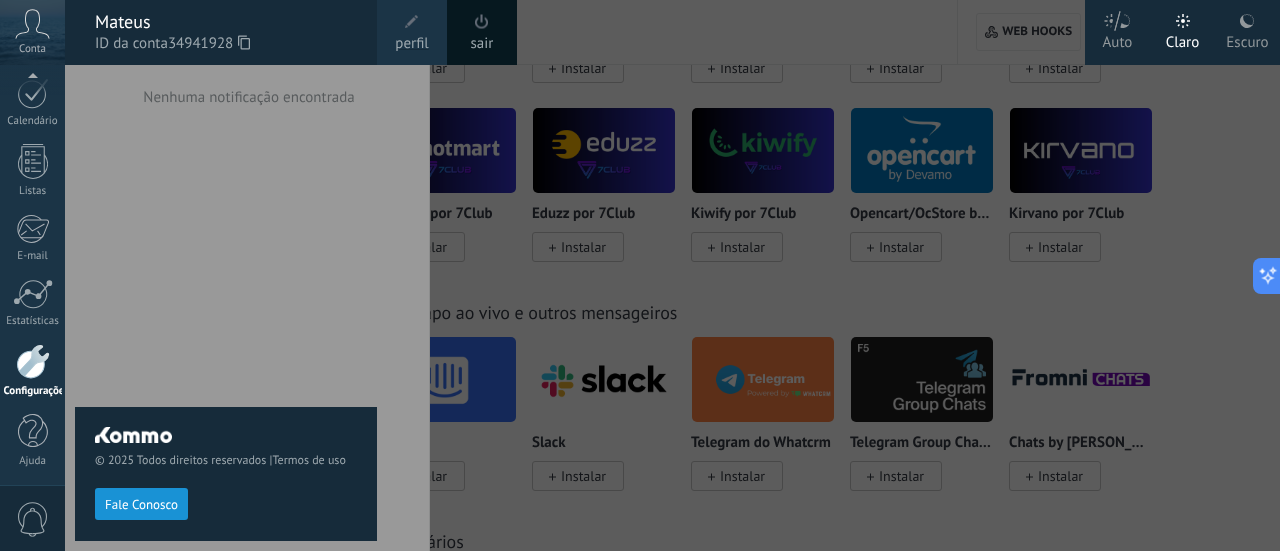 drag, startPoint x: 480, startPoint y: 83, endPoint x: 509, endPoint y: 77, distance: 29.614185 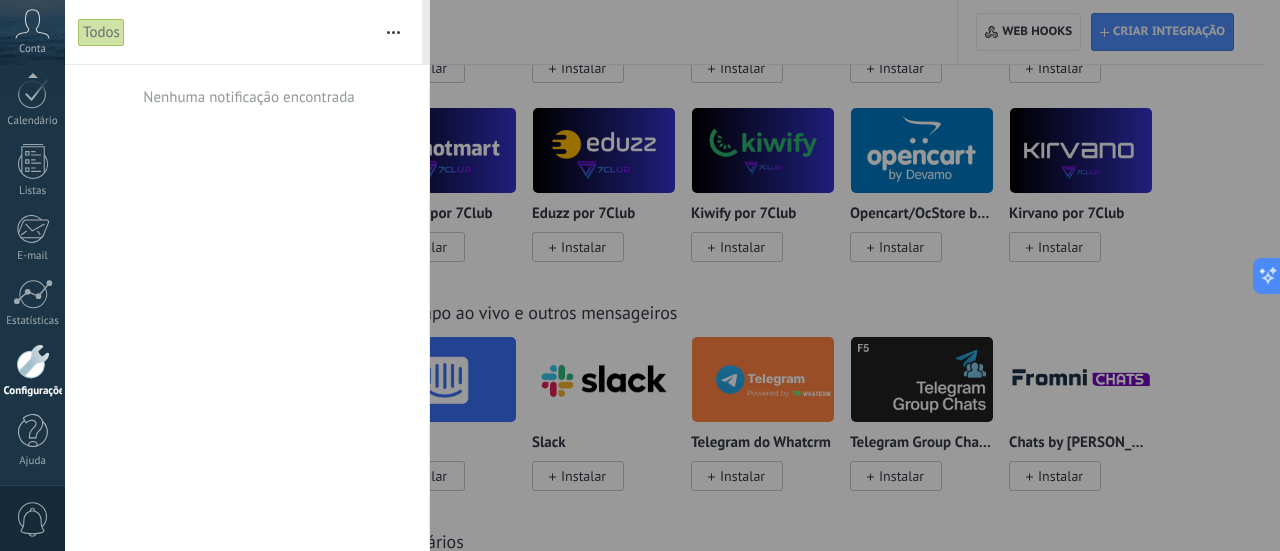 click at bounding box center [640, 275] 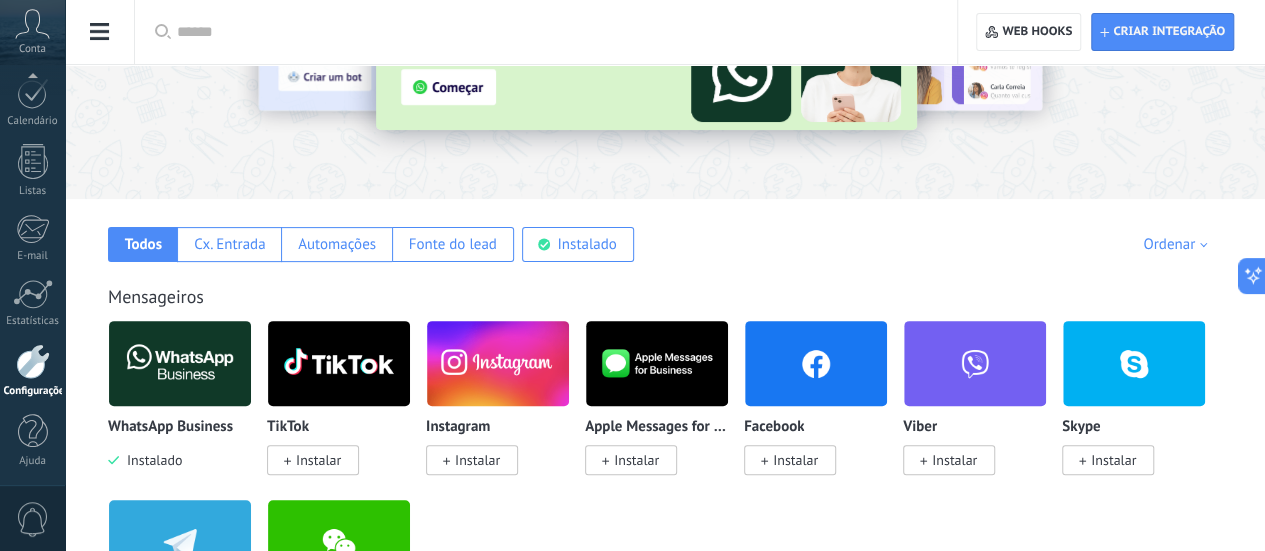 scroll, scrollTop: 200, scrollLeft: 0, axis: vertical 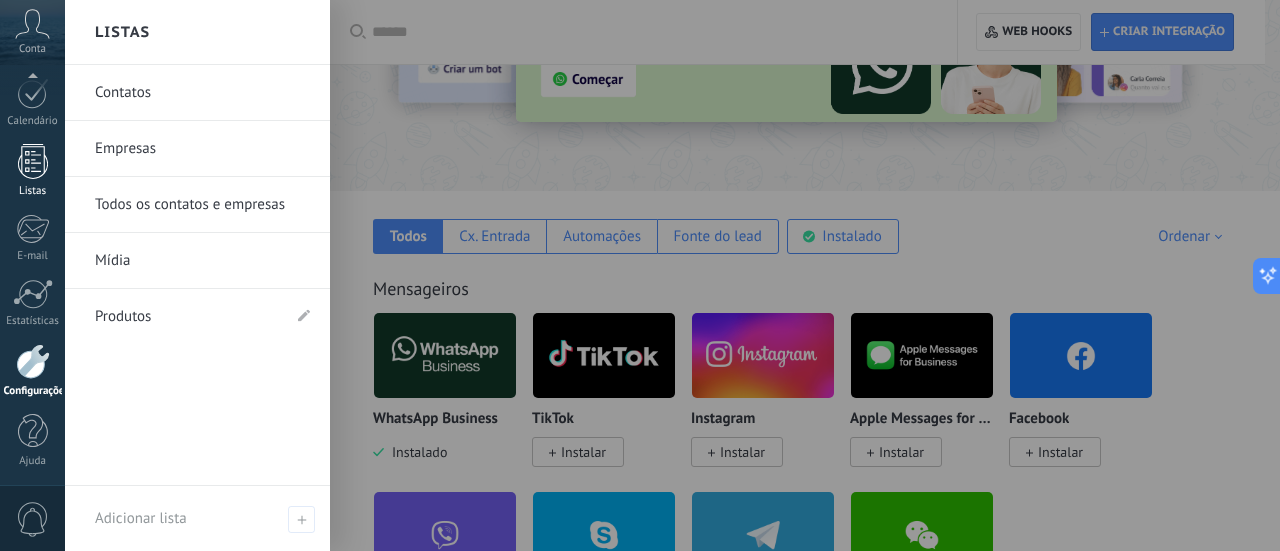 click at bounding box center [33, 161] 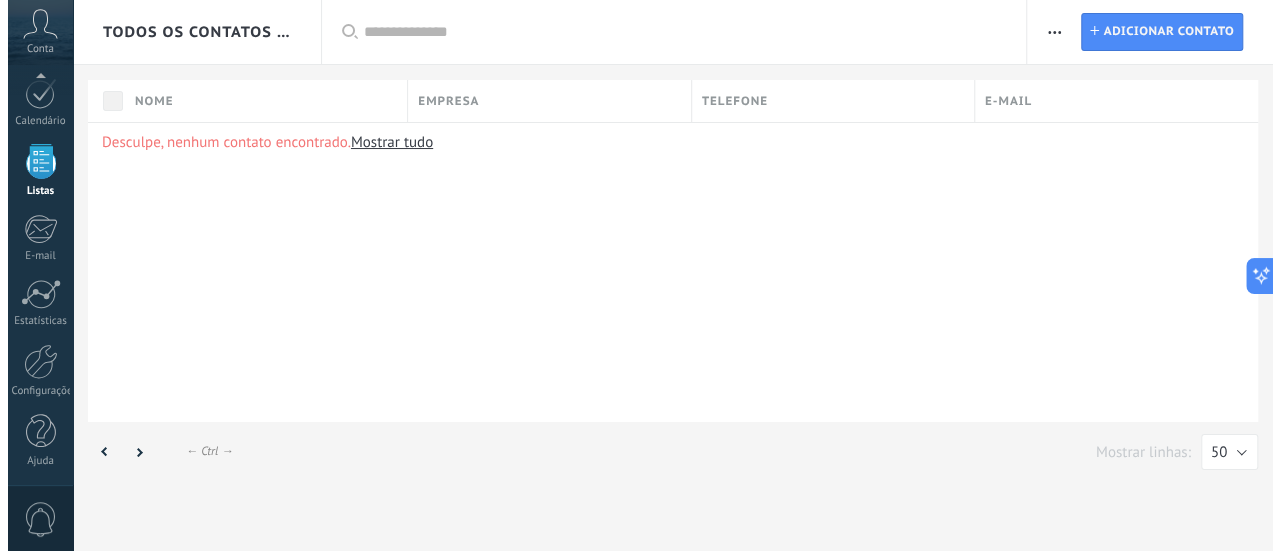 scroll, scrollTop: 0, scrollLeft: 0, axis: both 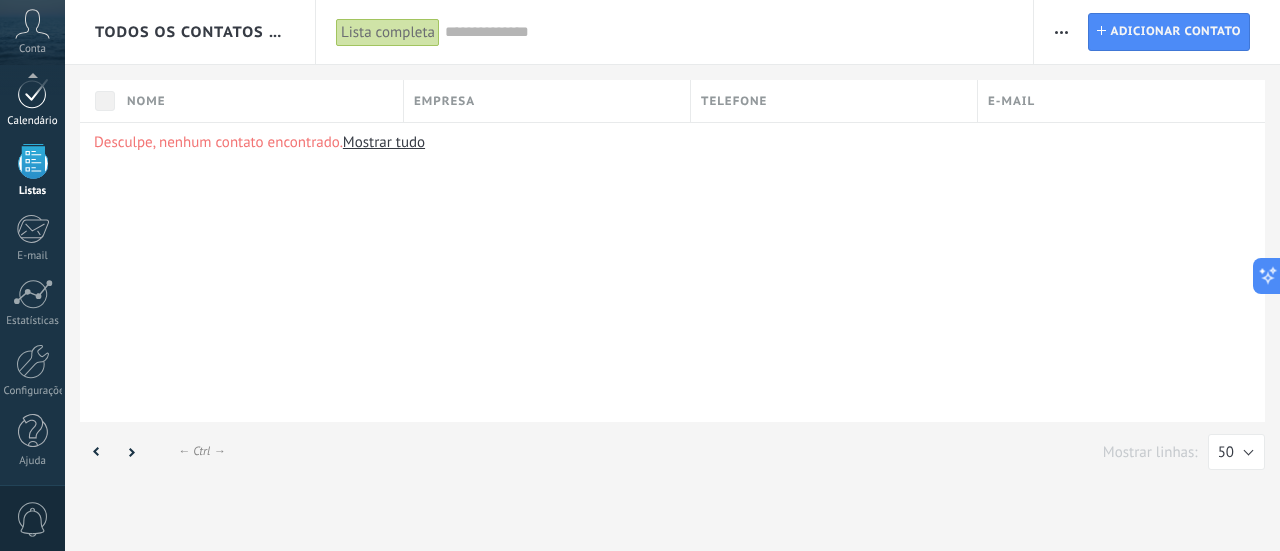 drag, startPoint x: 30, startPoint y: 156, endPoint x: 33, endPoint y: 103, distance: 53.08484 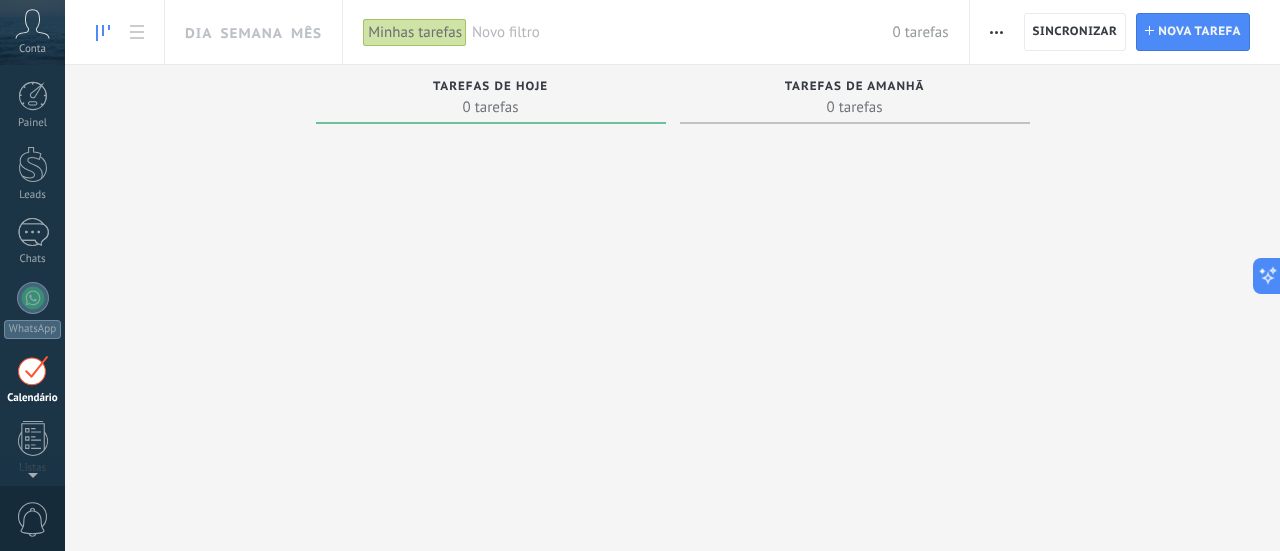 scroll, scrollTop: 0, scrollLeft: 0, axis: both 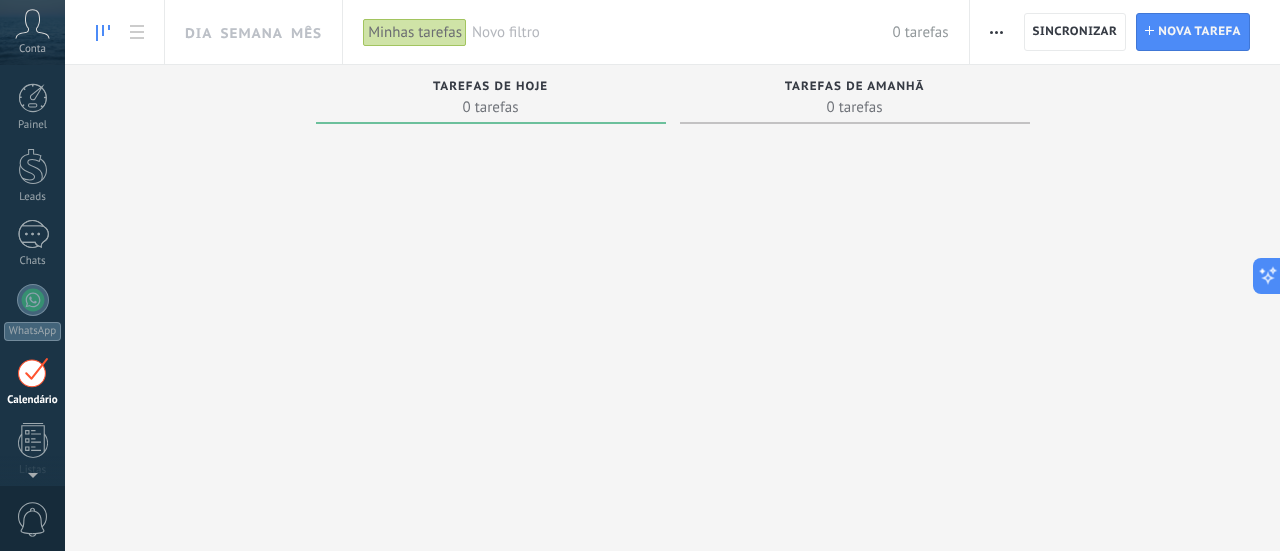 click 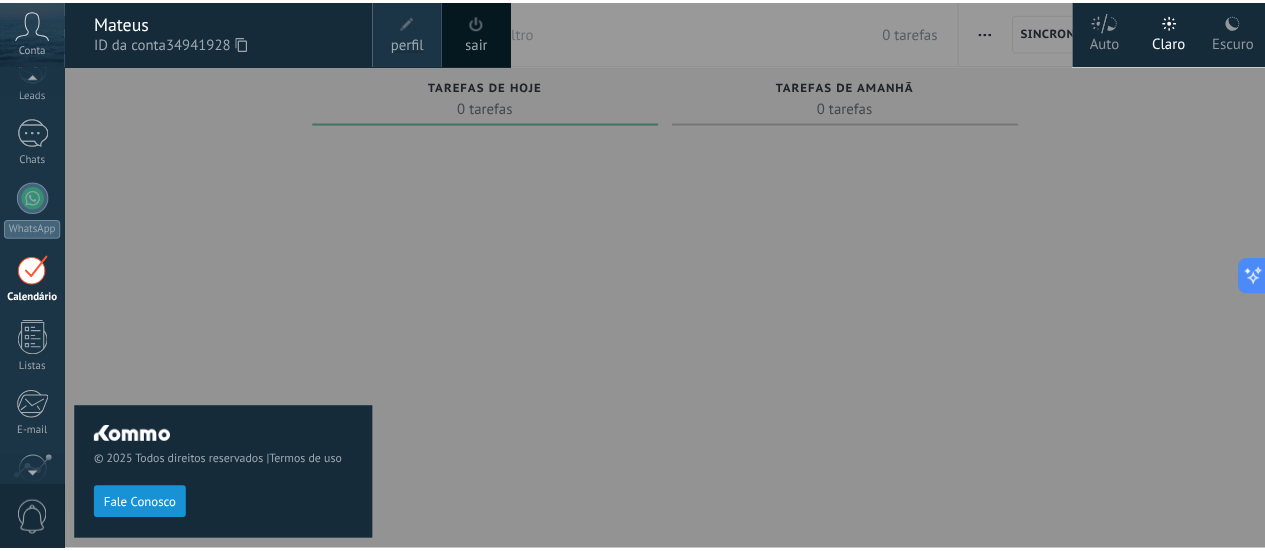 scroll, scrollTop: 279, scrollLeft: 0, axis: vertical 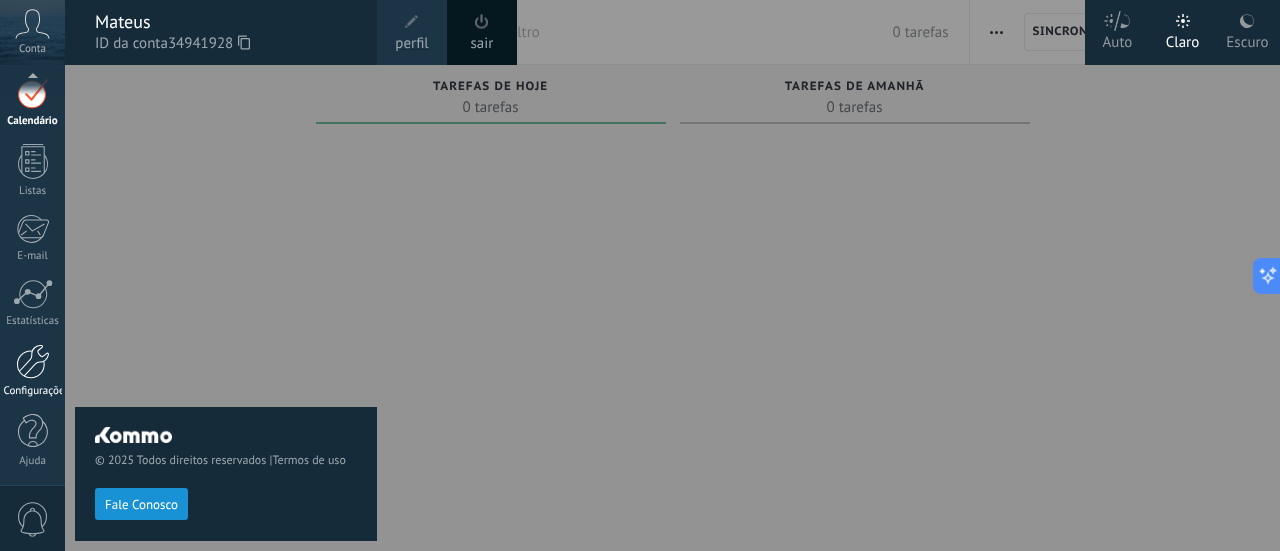 click on "Configurações" at bounding box center [32, 371] 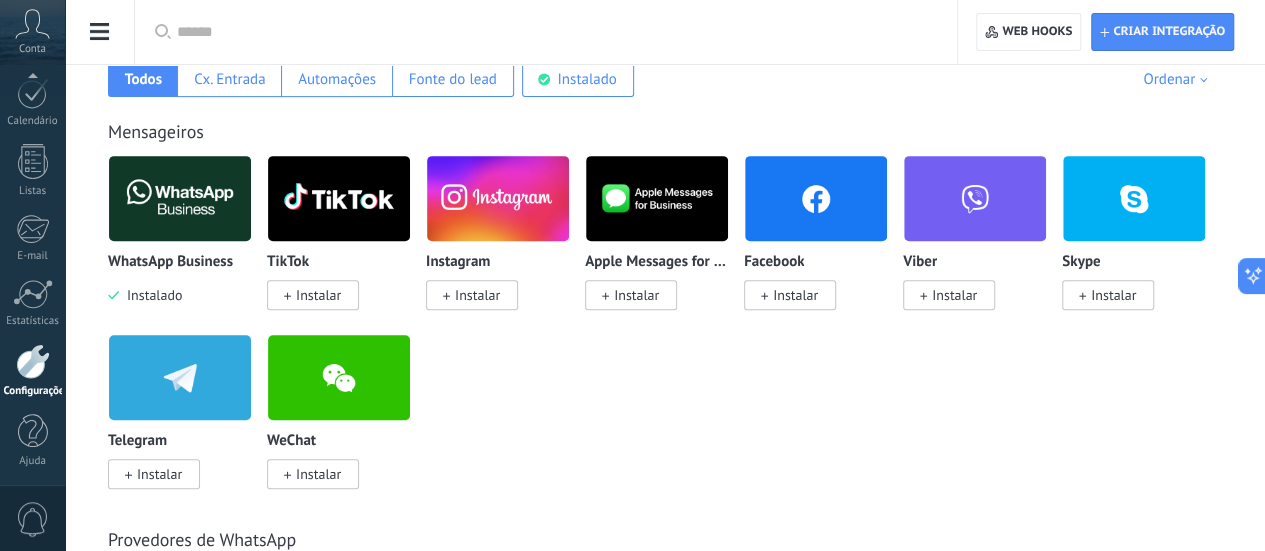 scroll, scrollTop: 400, scrollLeft: 0, axis: vertical 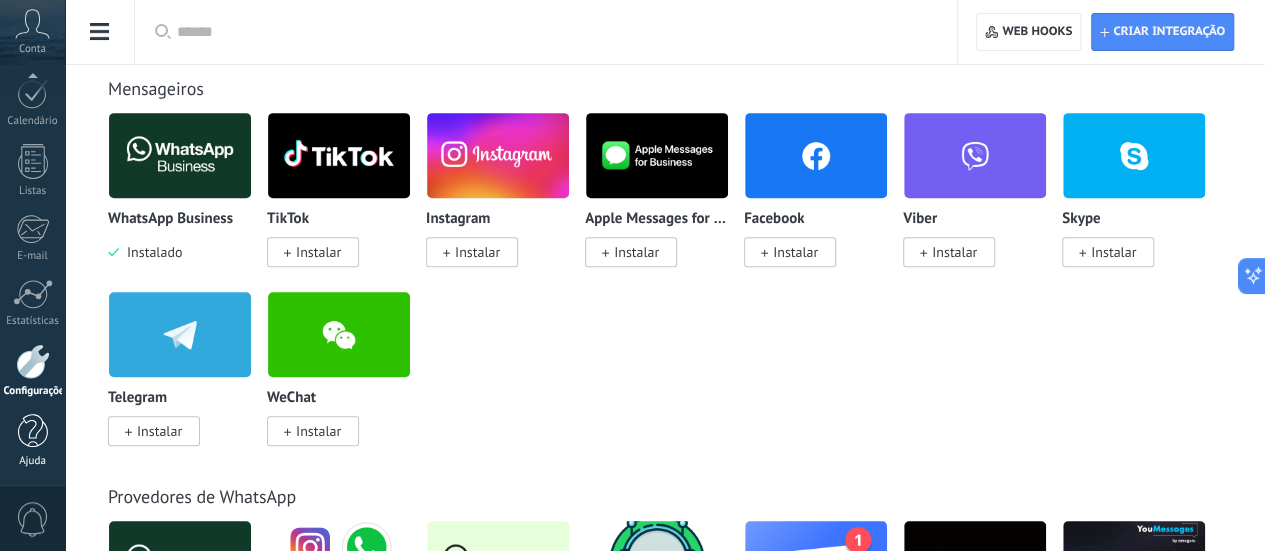 click at bounding box center [33, 431] 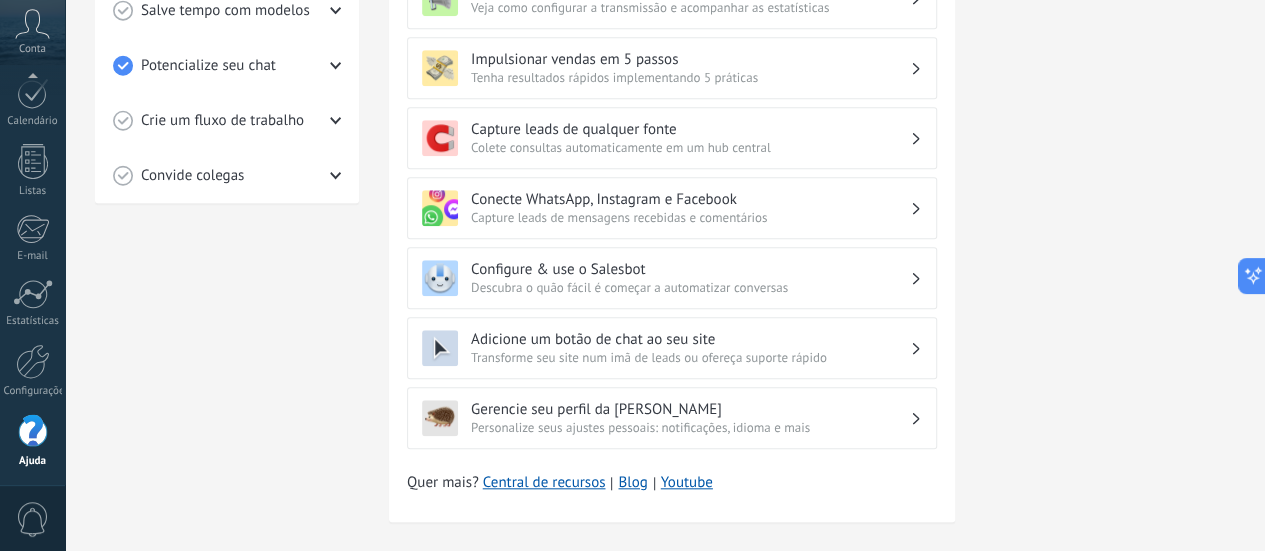 scroll, scrollTop: 0, scrollLeft: 0, axis: both 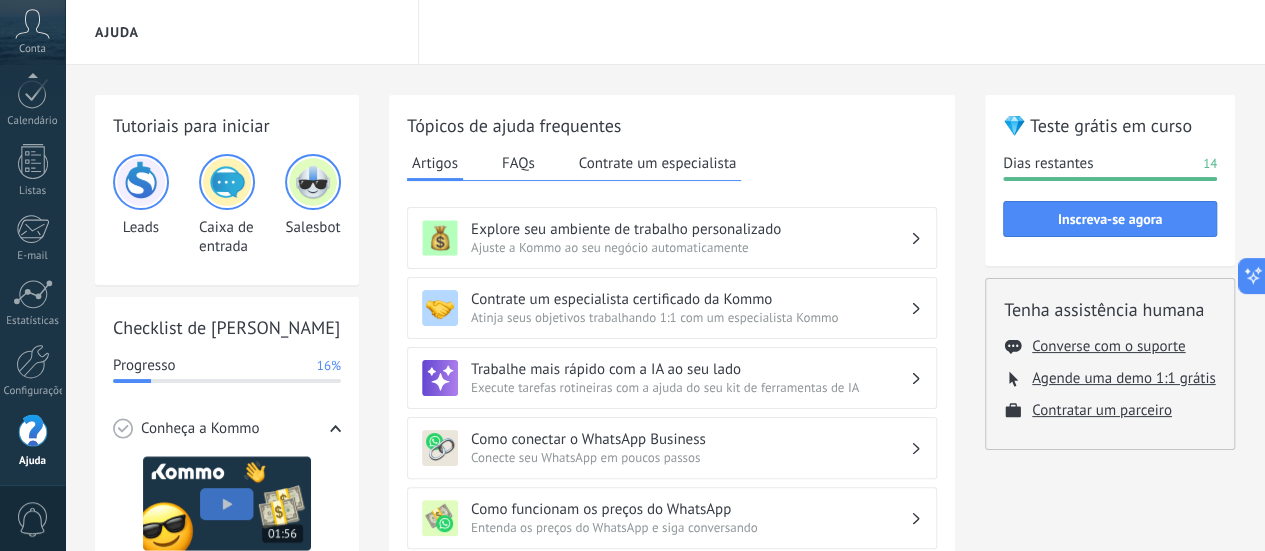 click 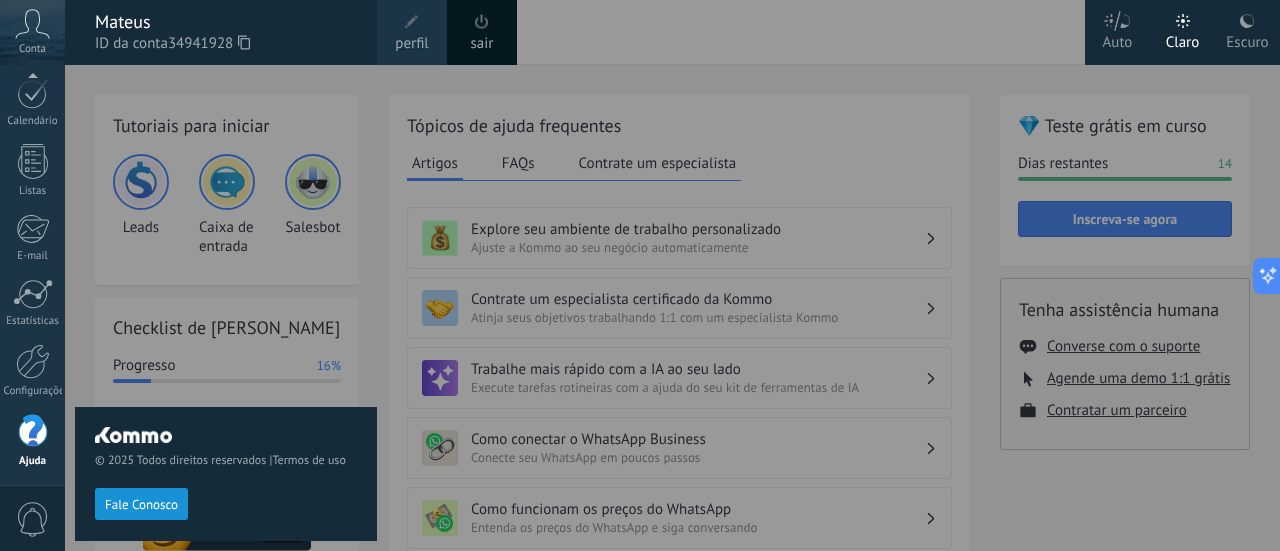 click on "perfil" at bounding box center [411, 44] 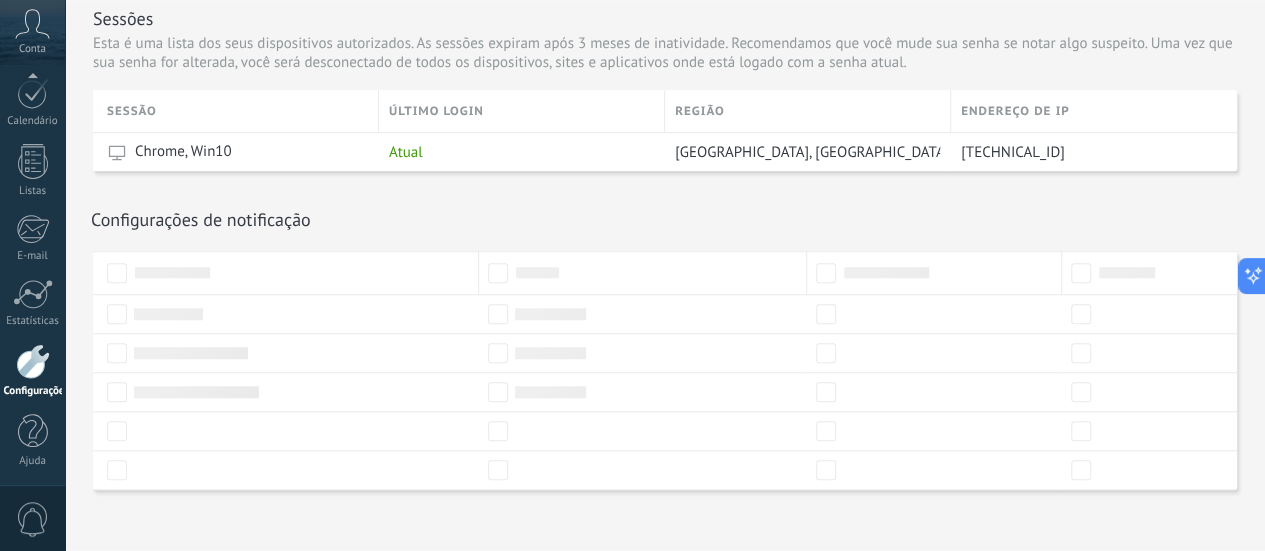 scroll, scrollTop: 685, scrollLeft: 0, axis: vertical 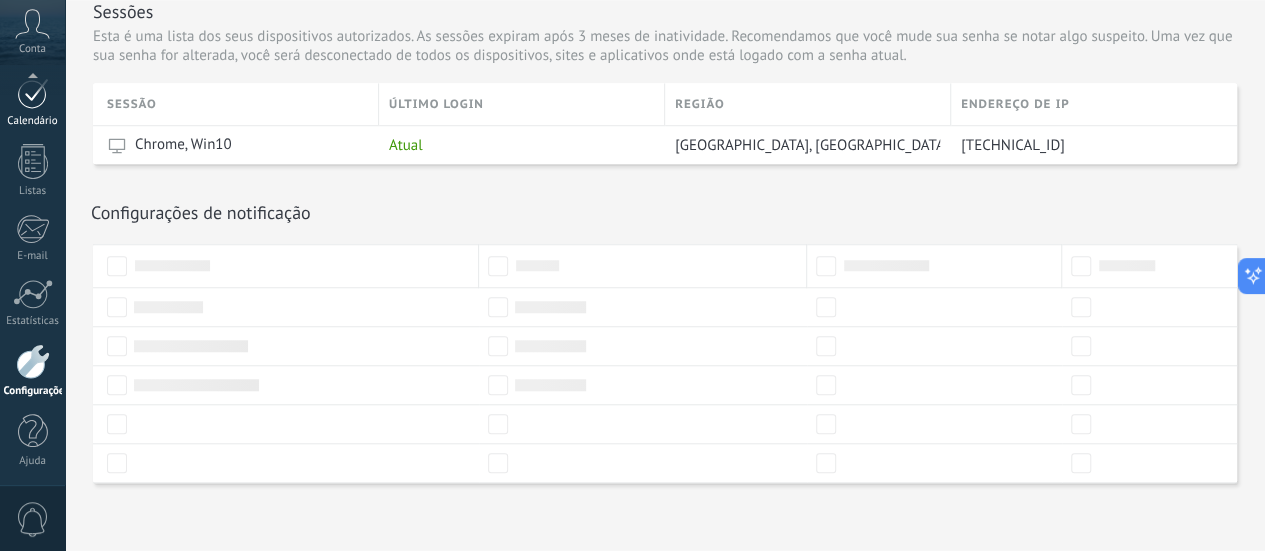 click at bounding box center [33, 93] 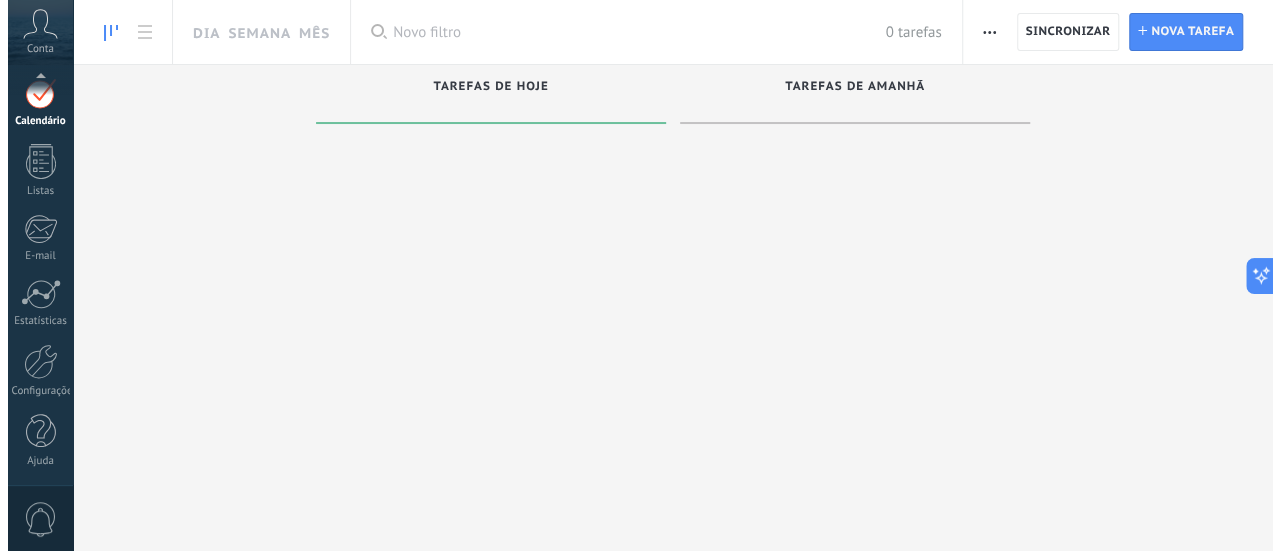 scroll, scrollTop: 0, scrollLeft: 0, axis: both 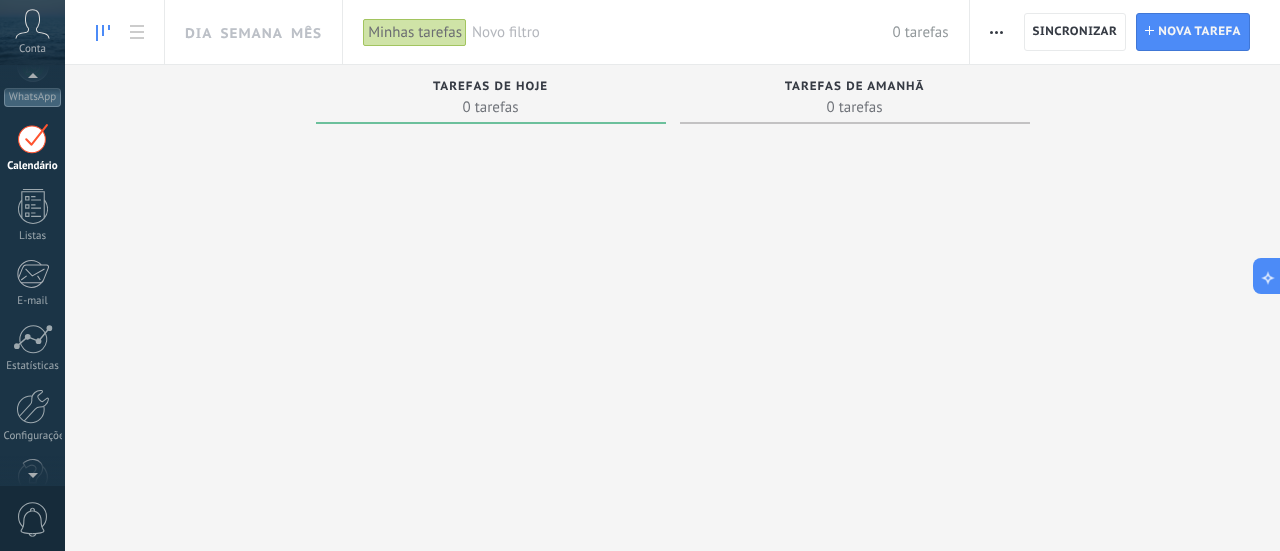 click 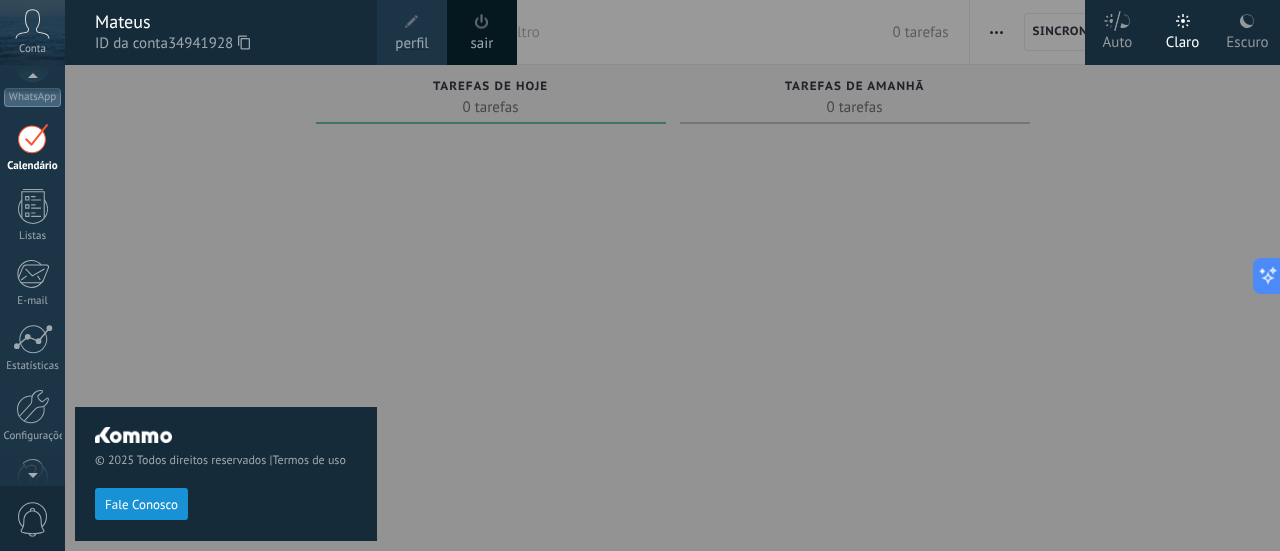 click on "Fale Conosco" at bounding box center (141, 505) 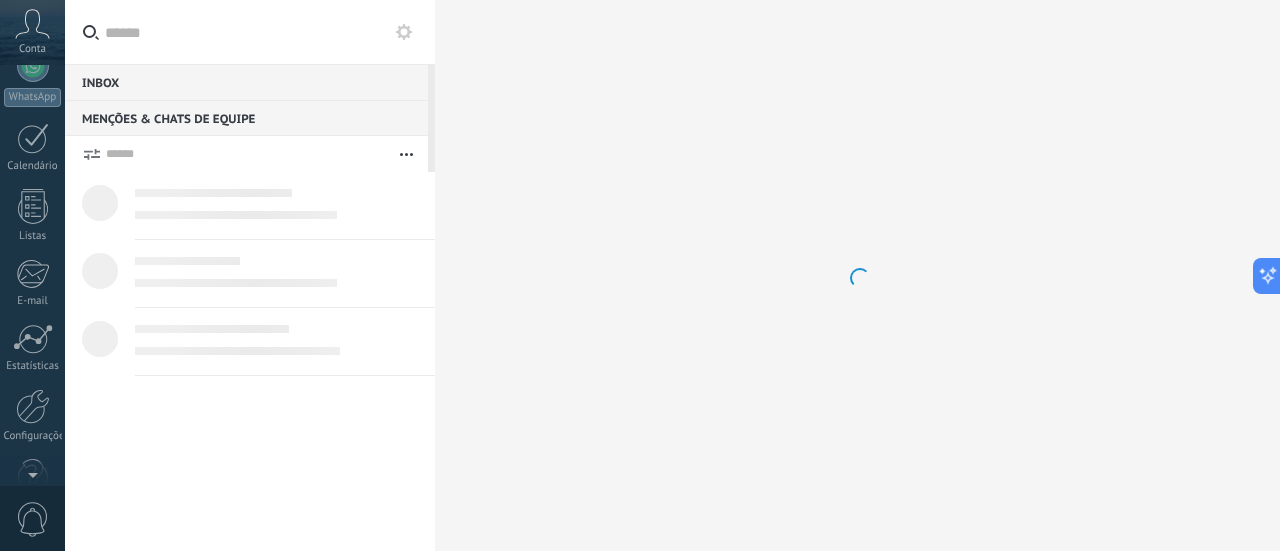 scroll, scrollTop: 0, scrollLeft: 0, axis: both 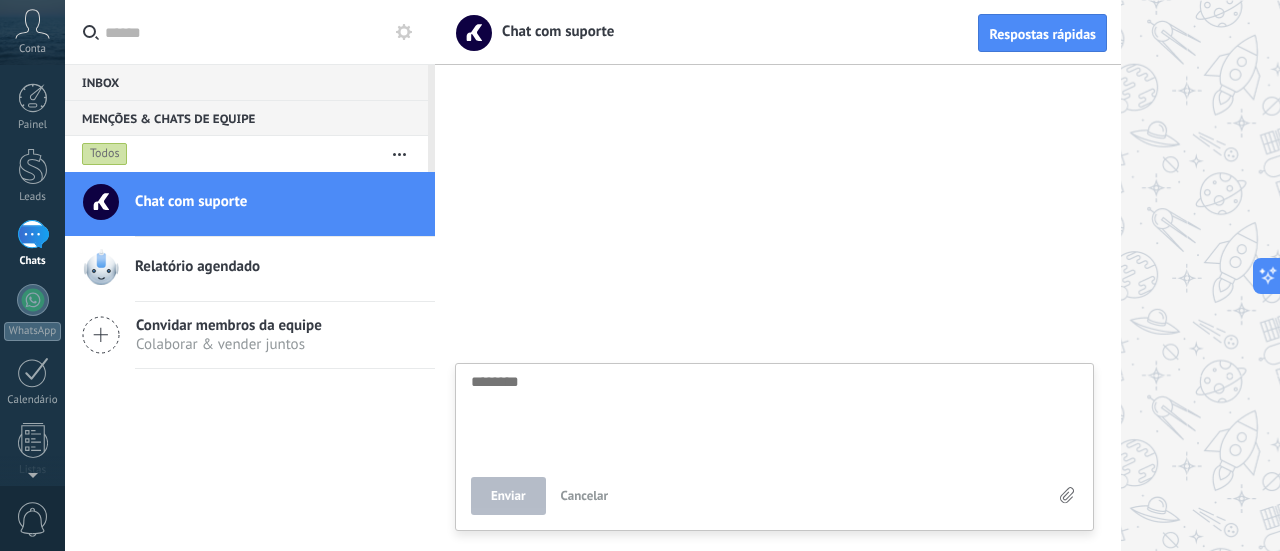 click 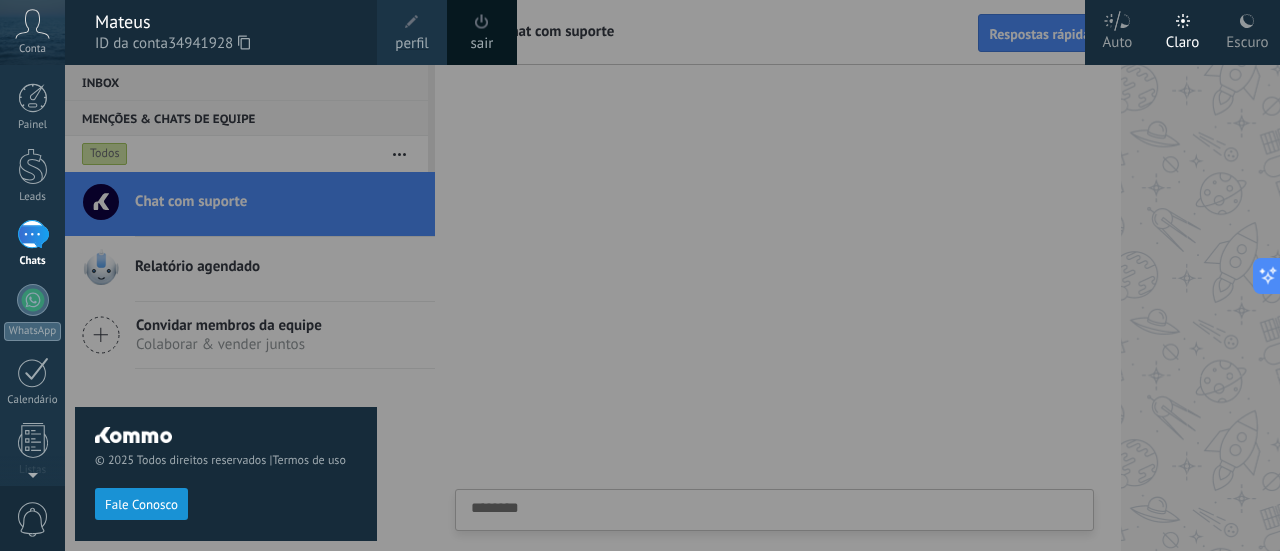 click 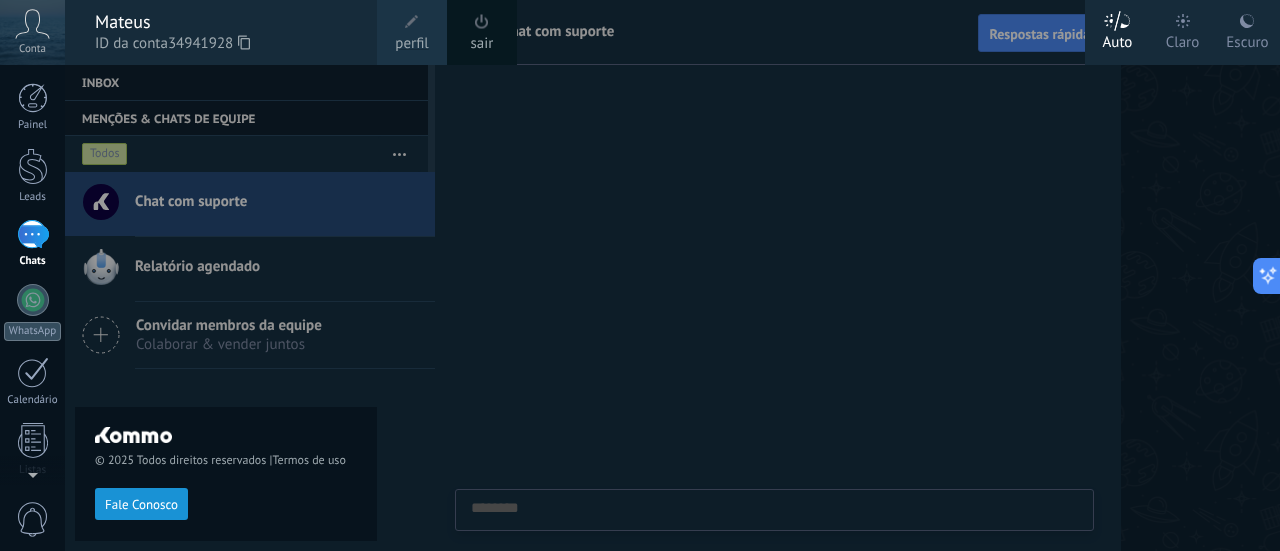 click 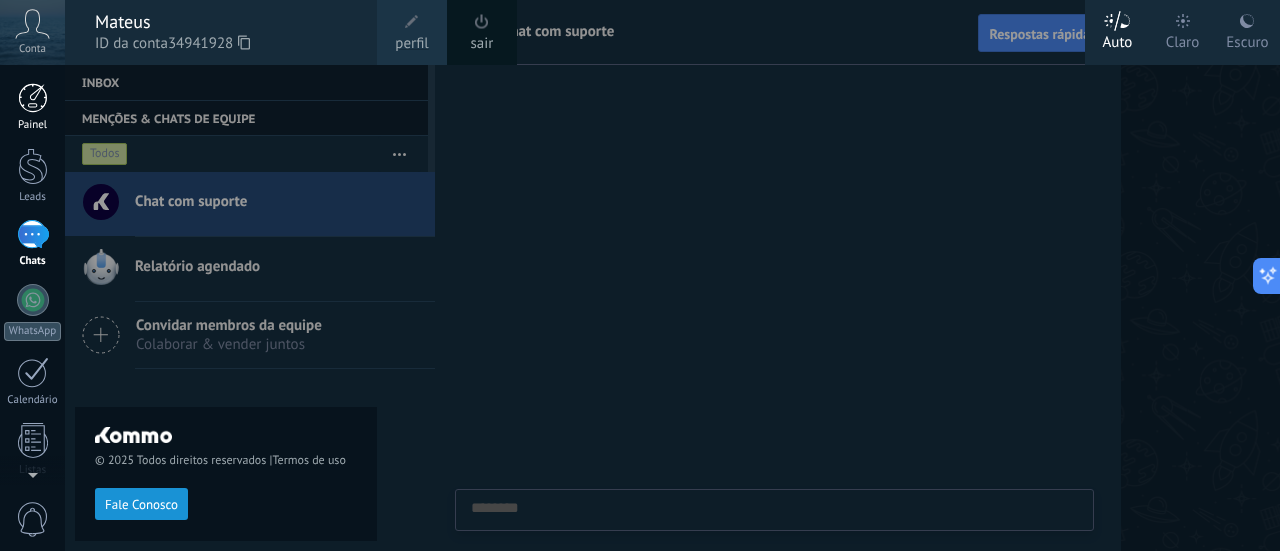 click at bounding box center (33, 98) 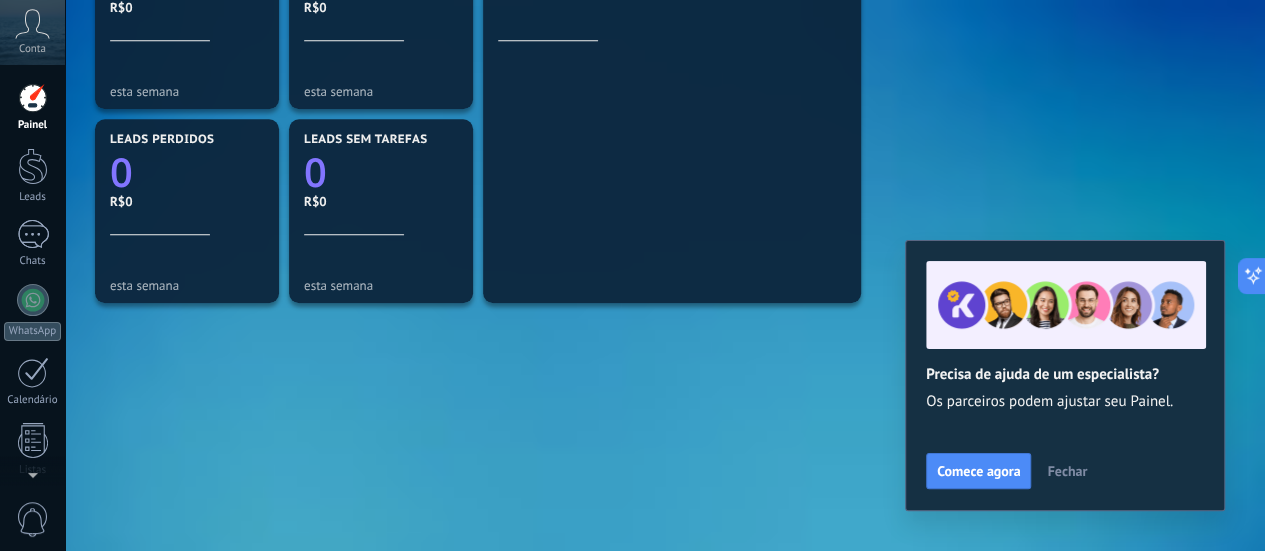 scroll, scrollTop: 734, scrollLeft: 0, axis: vertical 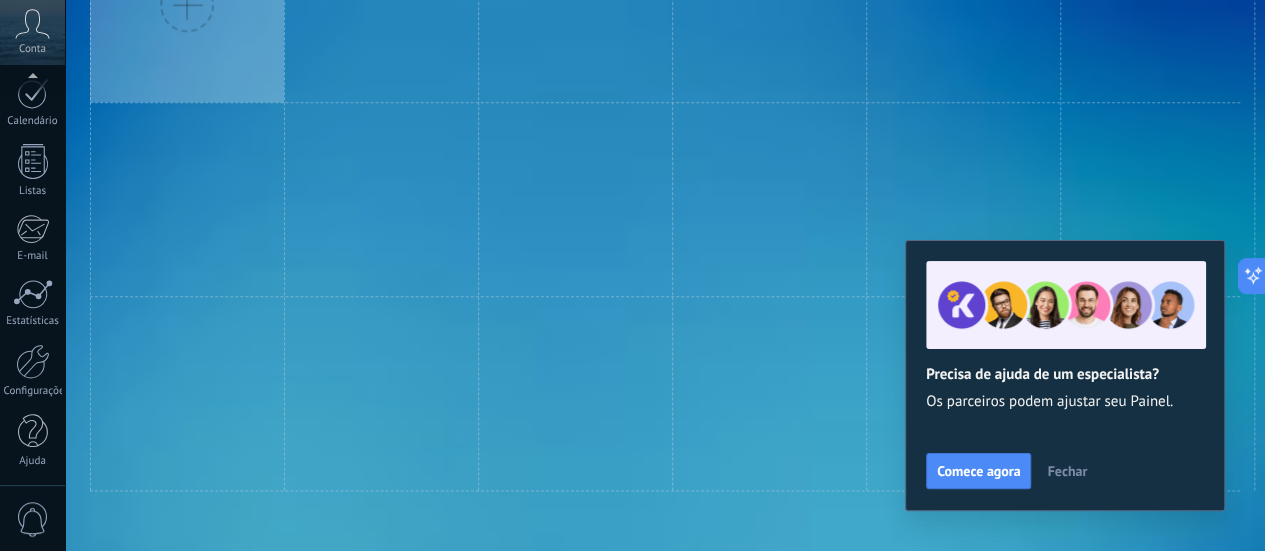 click on "0" at bounding box center (33, 519) 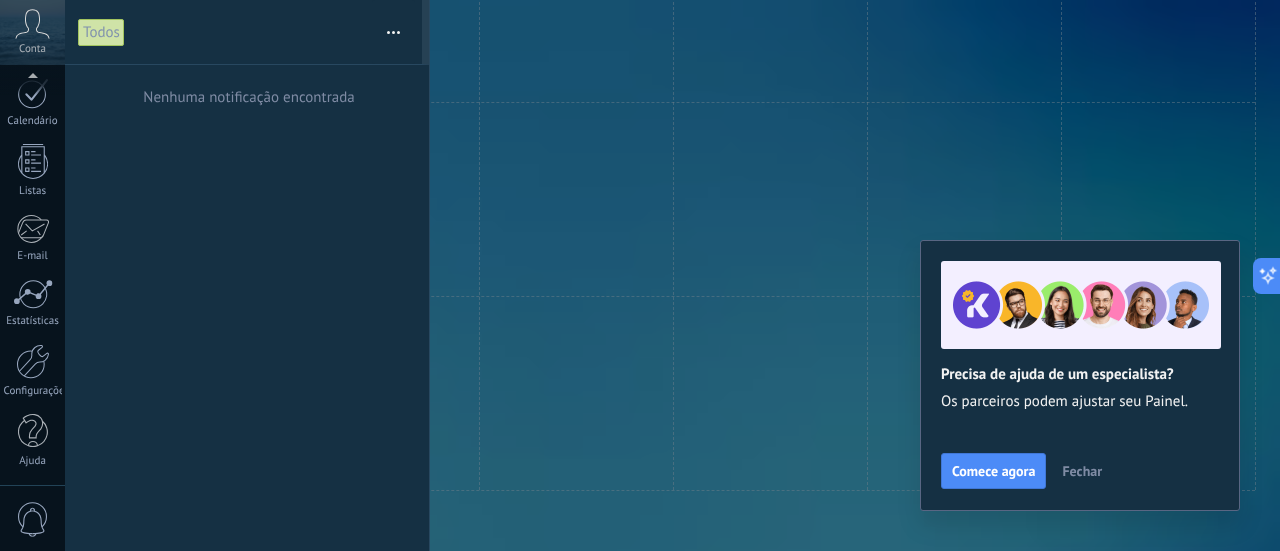 click on "0" at bounding box center [33, 519] 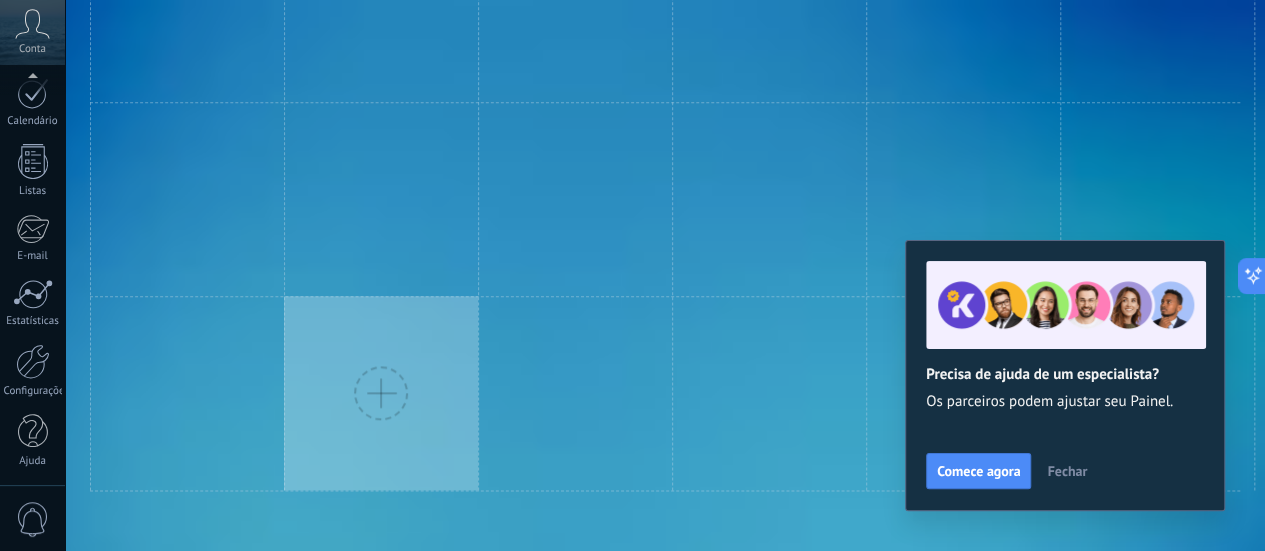 scroll, scrollTop: 0, scrollLeft: 0, axis: both 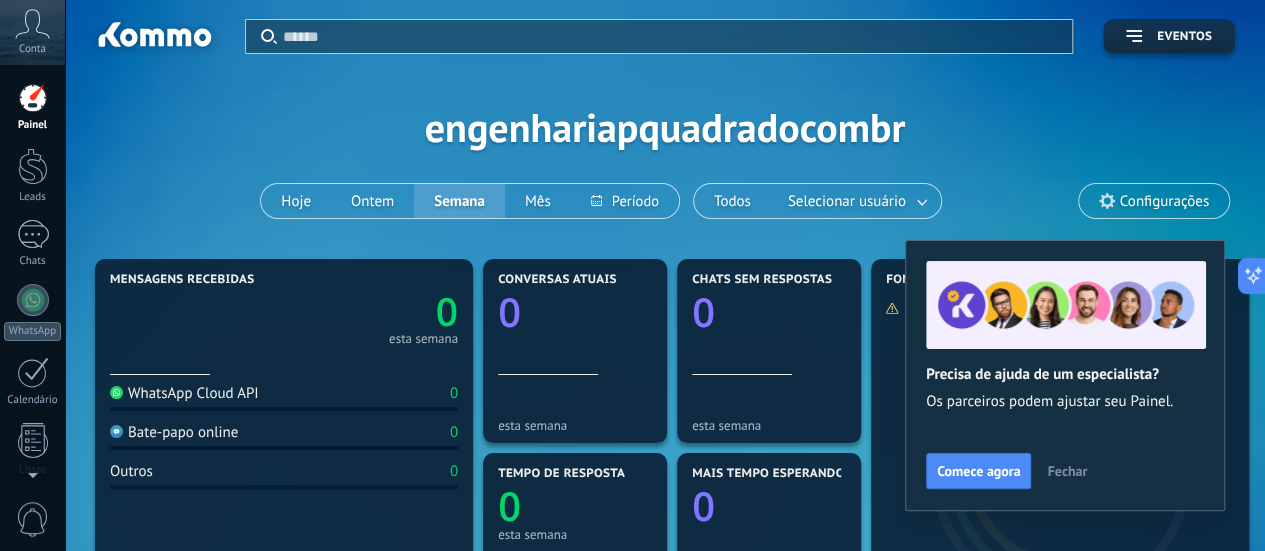 click on "Fechar" at bounding box center (1067, 471) 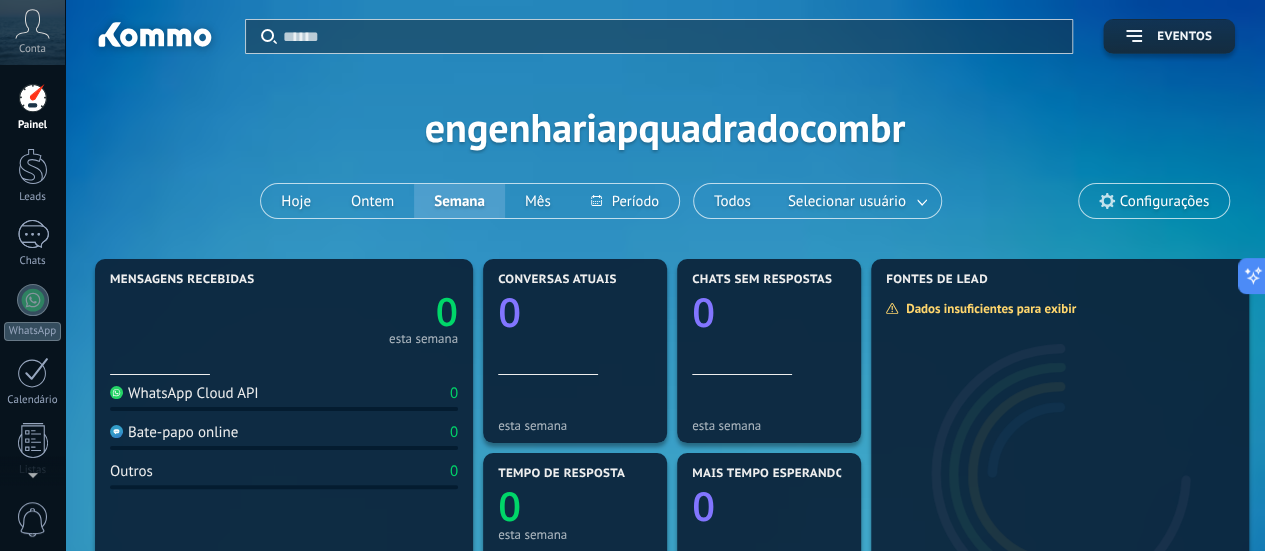 drag, startPoint x: 1045, startPoint y: 173, endPoint x: 1068, endPoint y: 113, distance: 64.25729 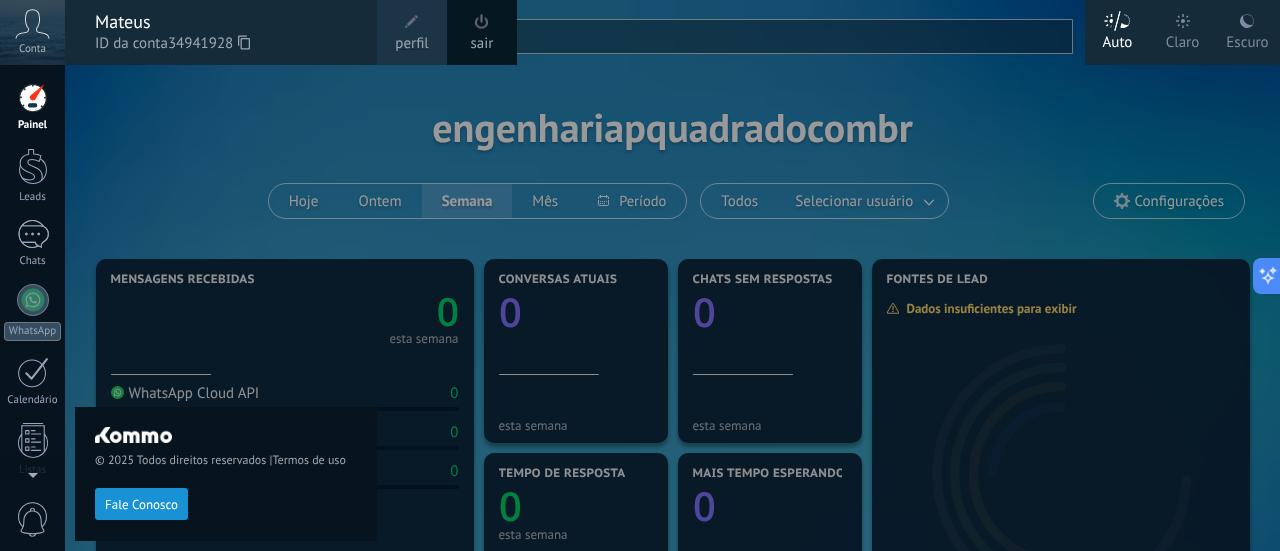 click at bounding box center (705, 275) 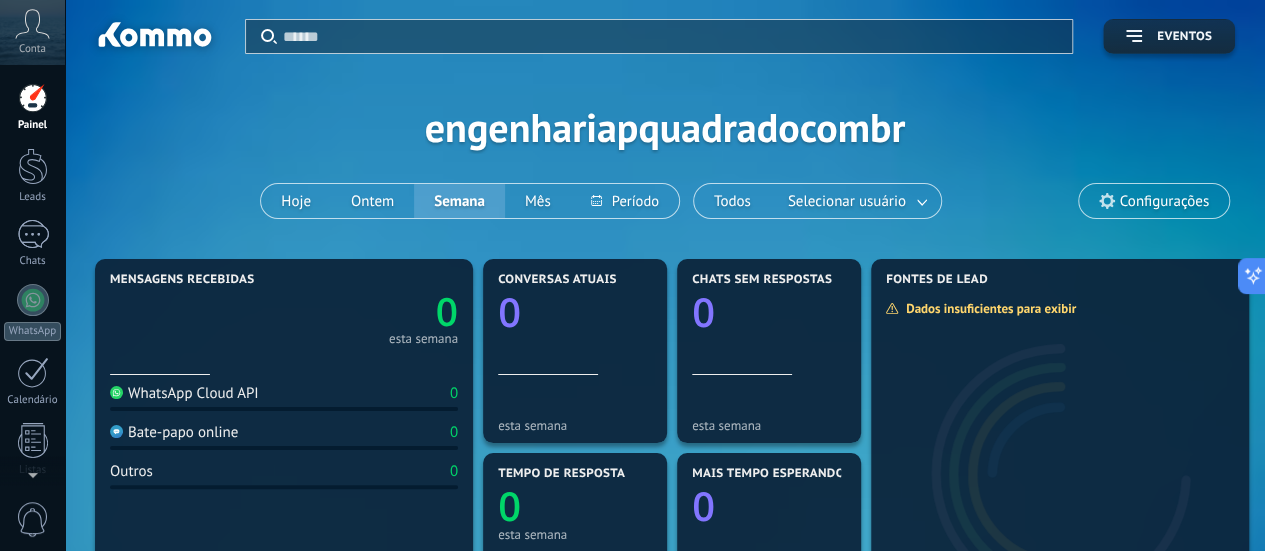drag, startPoint x: 722, startPoint y: 103, endPoint x: 688, endPoint y: 98, distance: 34.36568 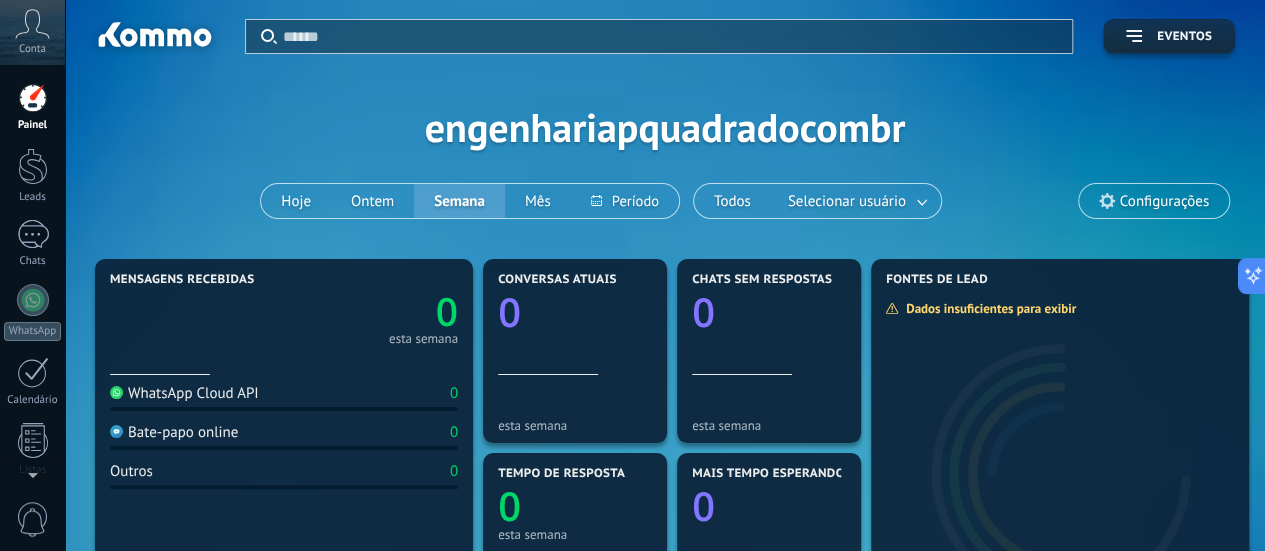 click on "Configurações" at bounding box center [1154, 201] 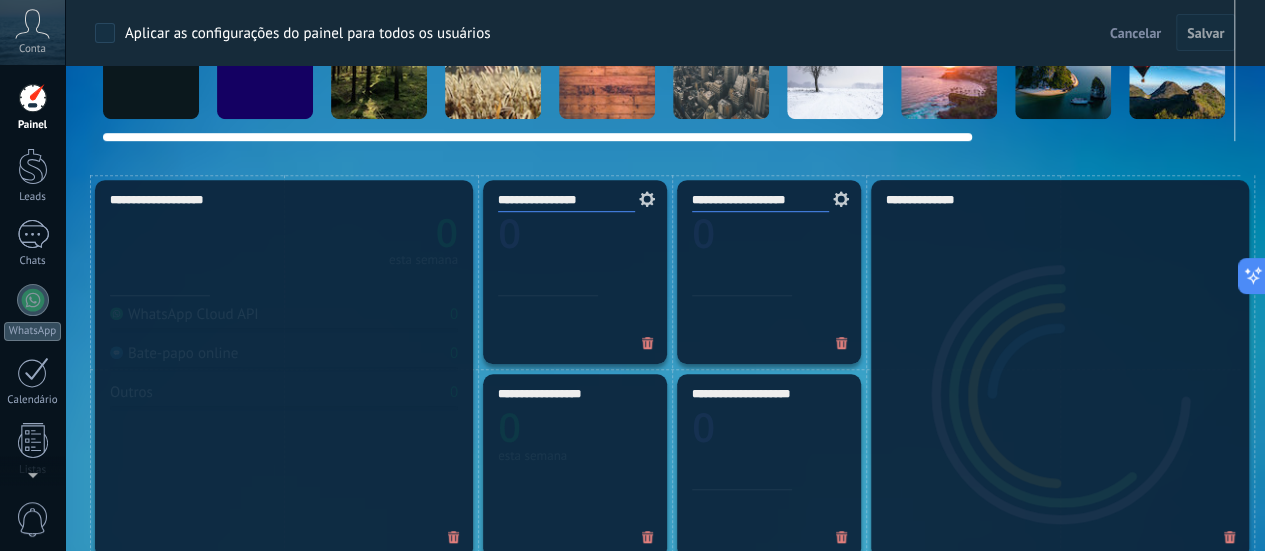 scroll, scrollTop: 200, scrollLeft: 0, axis: vertical 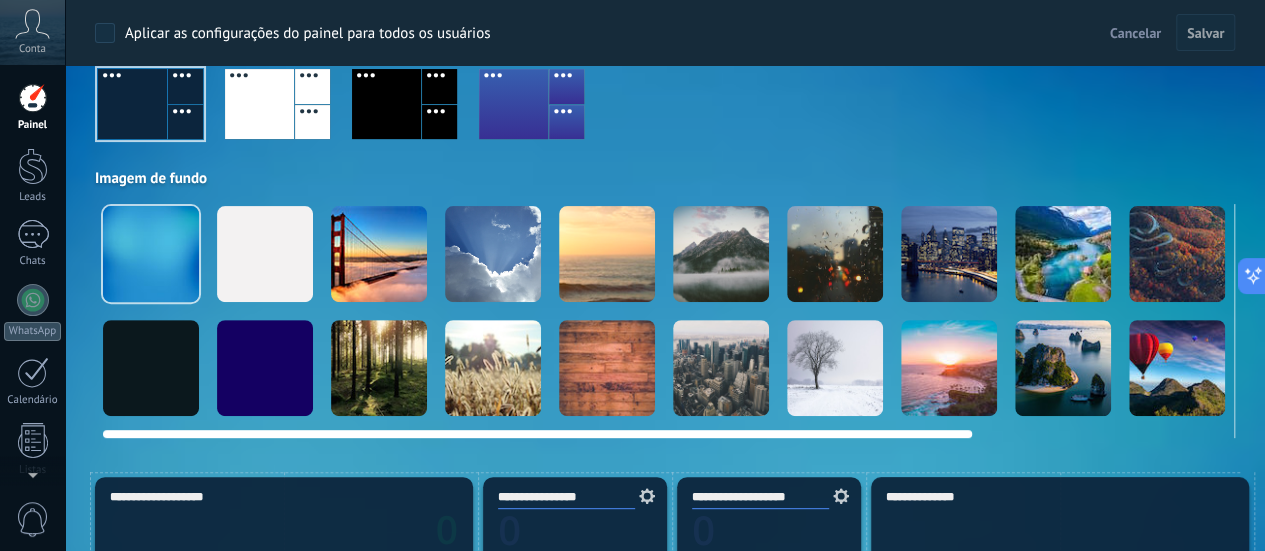 click at bounding box center [493, 254] 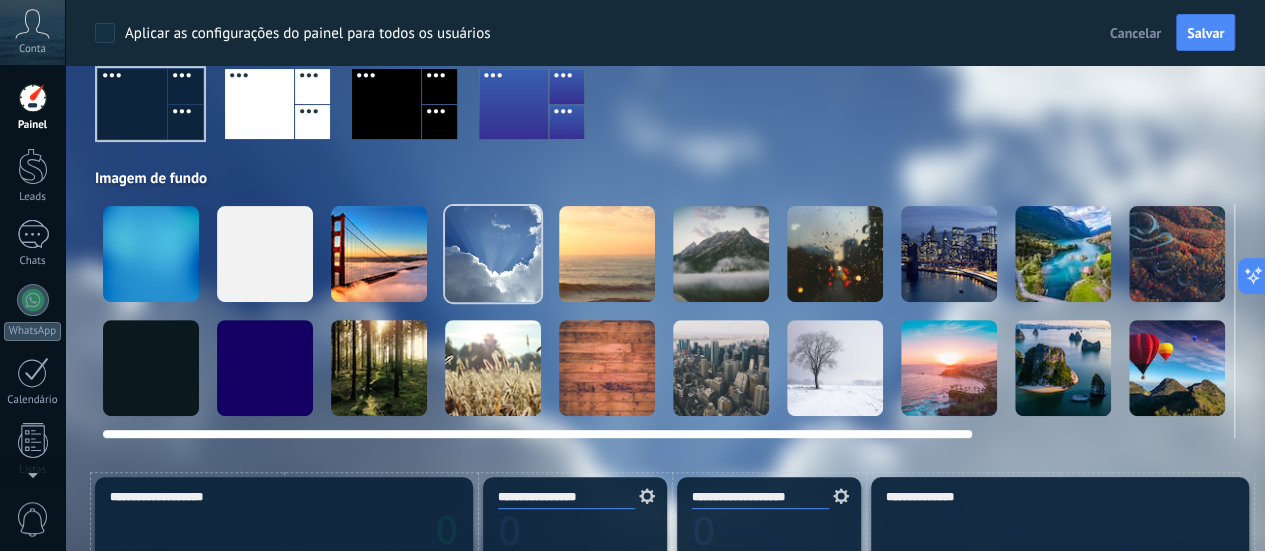 click at bounding box center [379, 254] 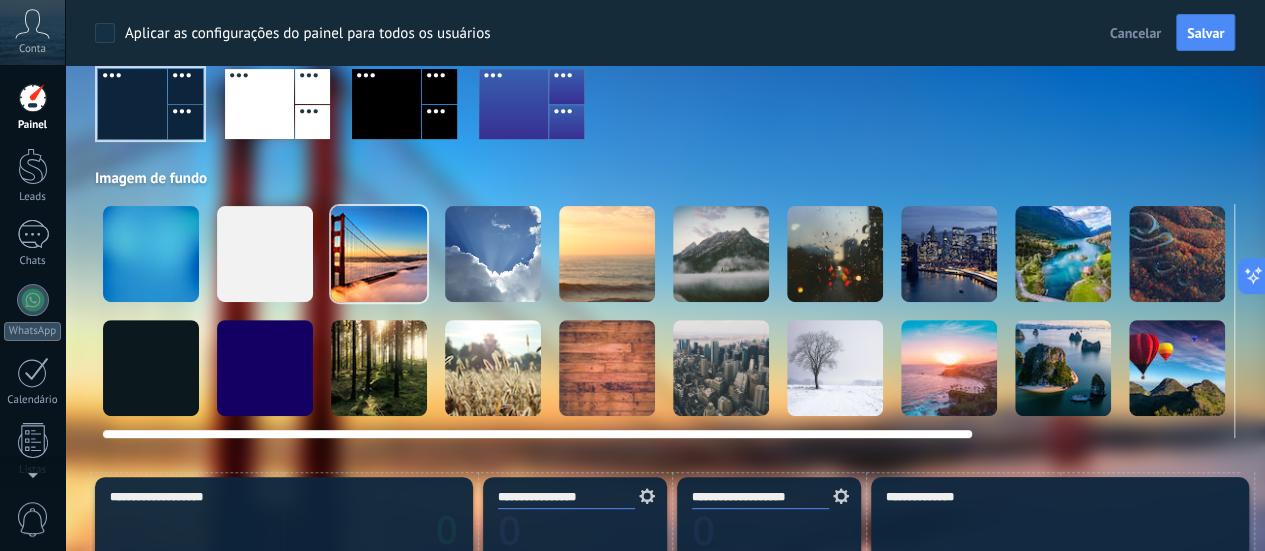 click at bounding box center [607, 254] 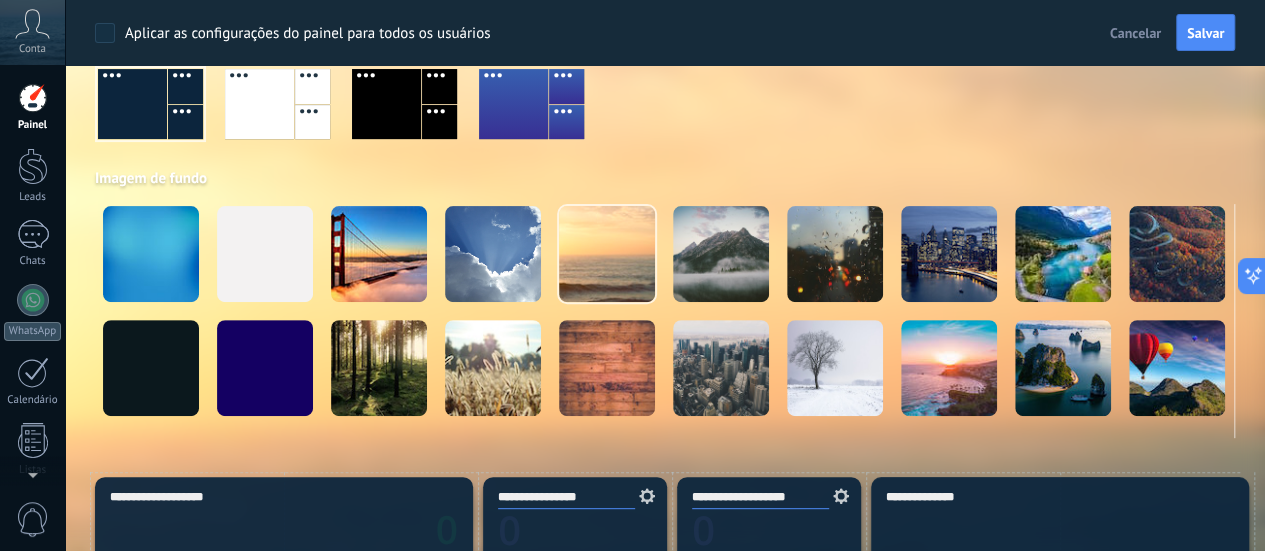 click at bounding box center (721, 254) 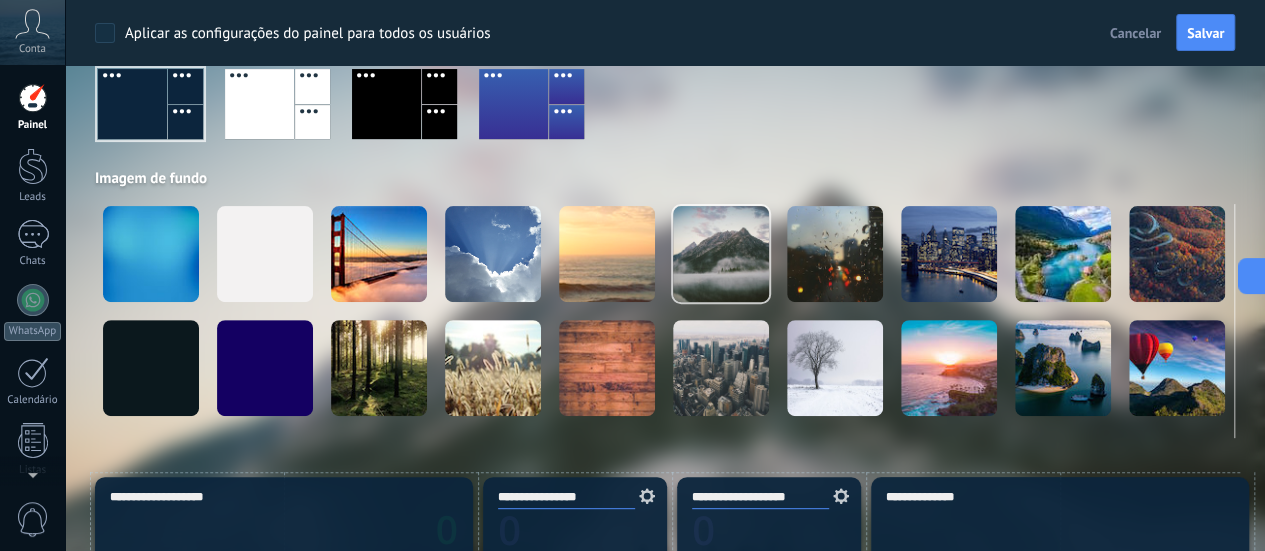 click at bounding box center (835, 254) 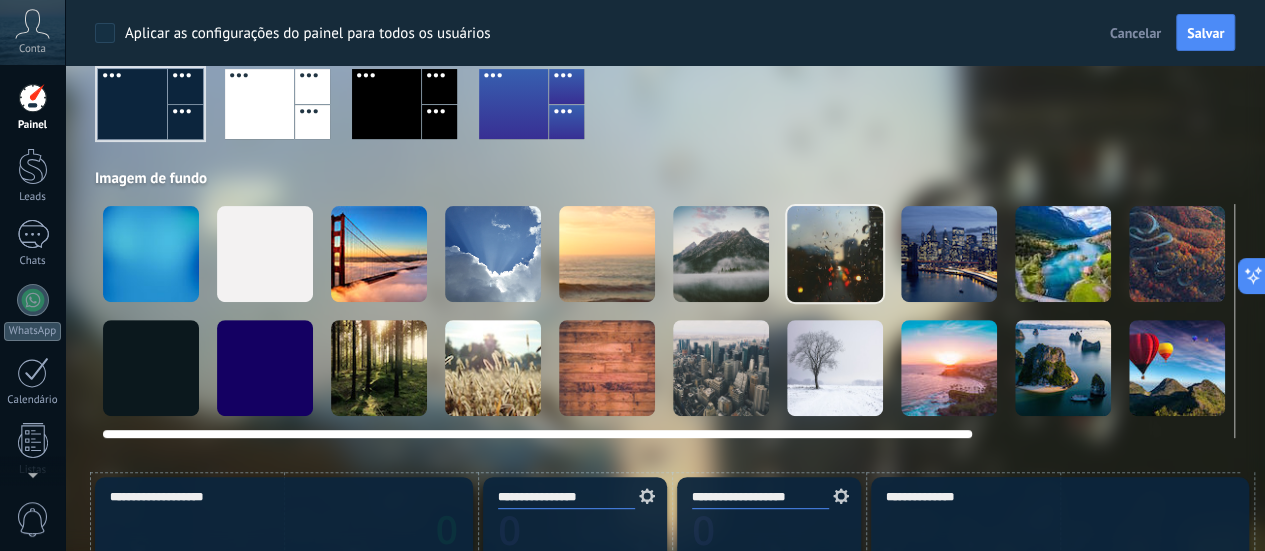 click at bounding box center (949, 254) 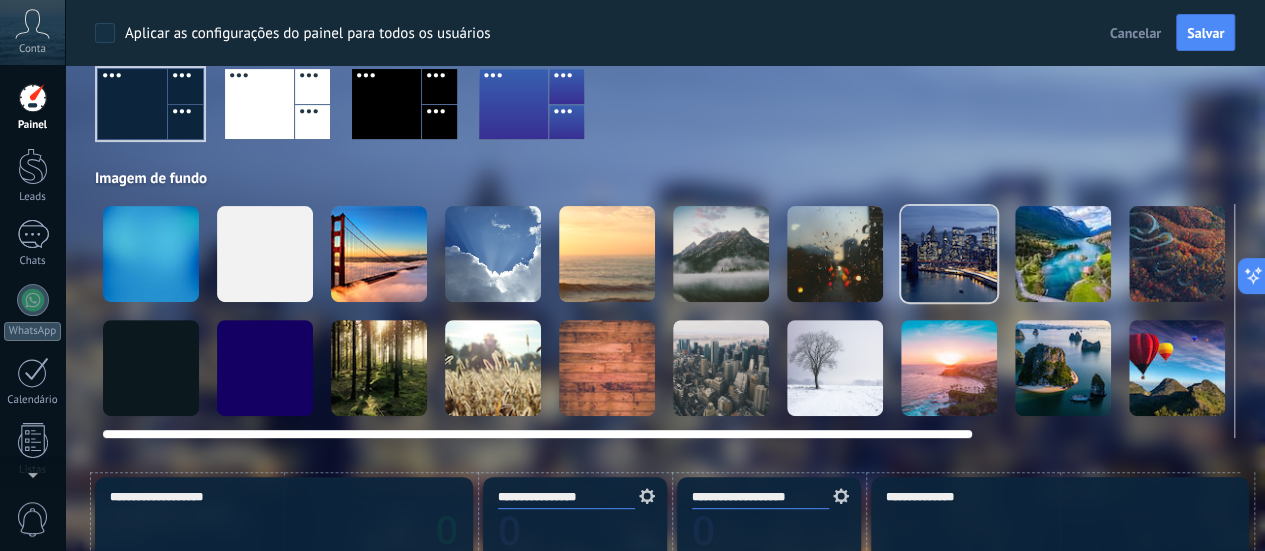 click at bounding box center (1063, 254) 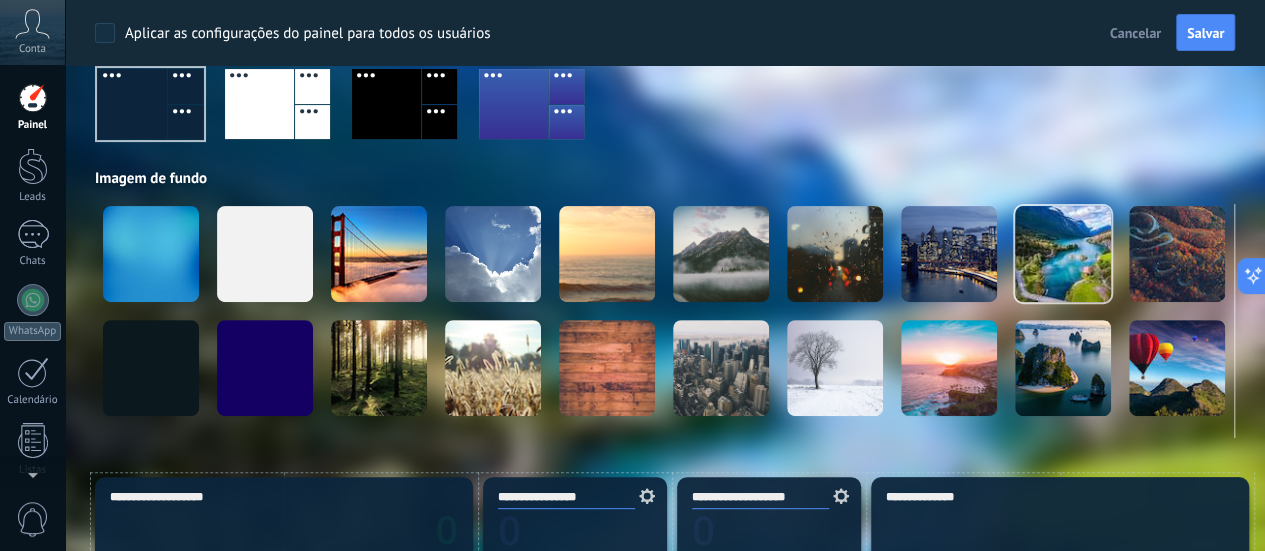 drag, startPoint x: 1055, startPoint y: 268, endPoint x: 1141, endPoint y: 147, distance: 148.44864 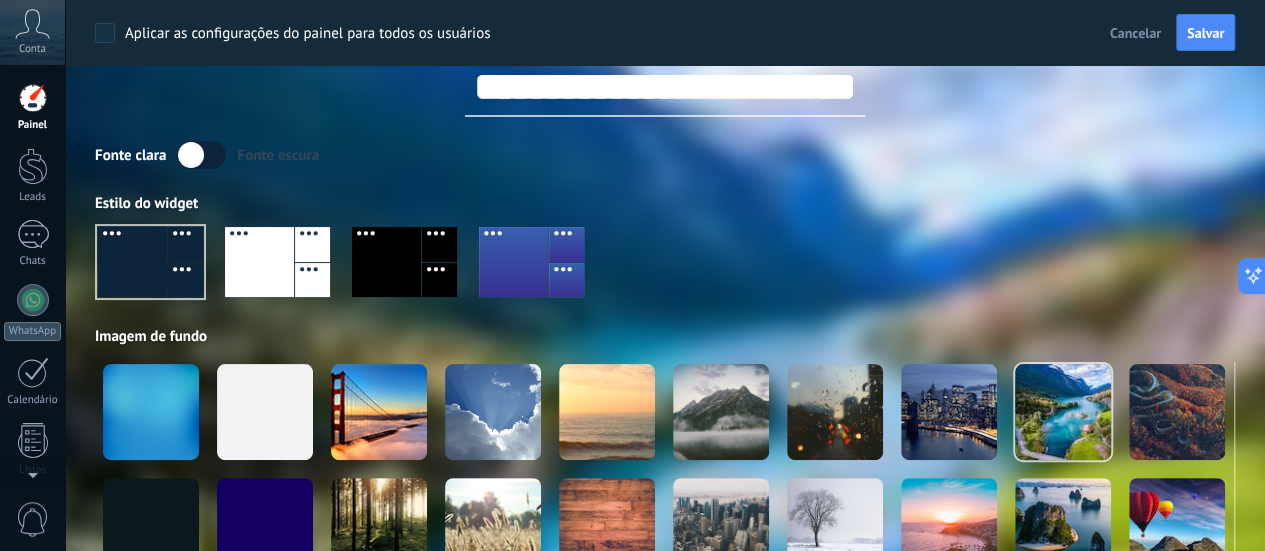 scroll, scrollTop: 0, scrollLeft: 0, axis: both 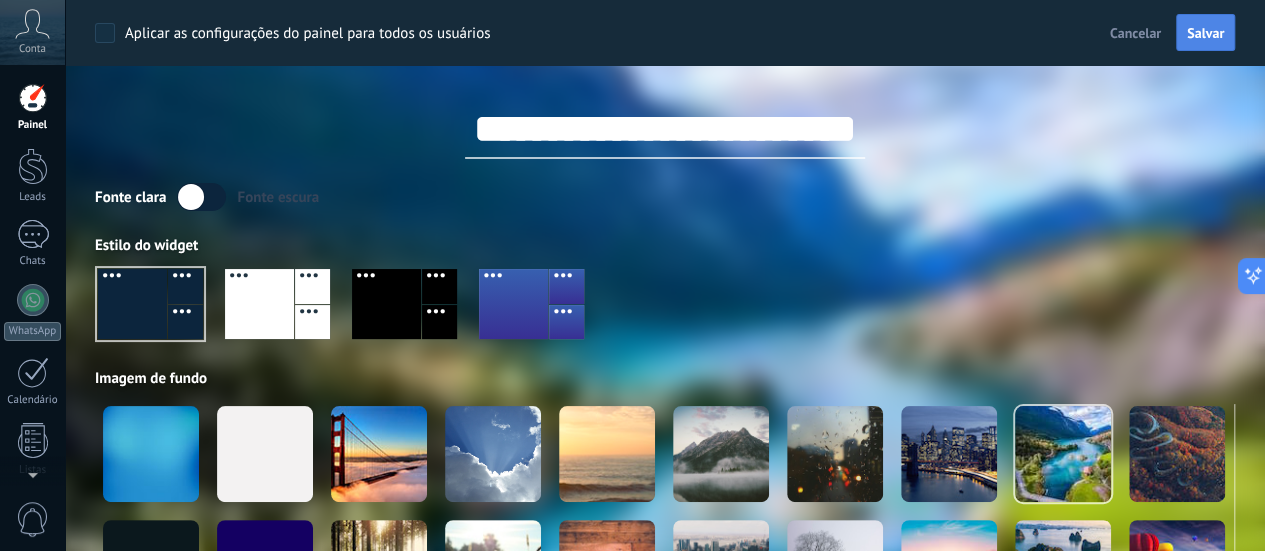 click on "Salvar" at bounding box center (1205, 33) 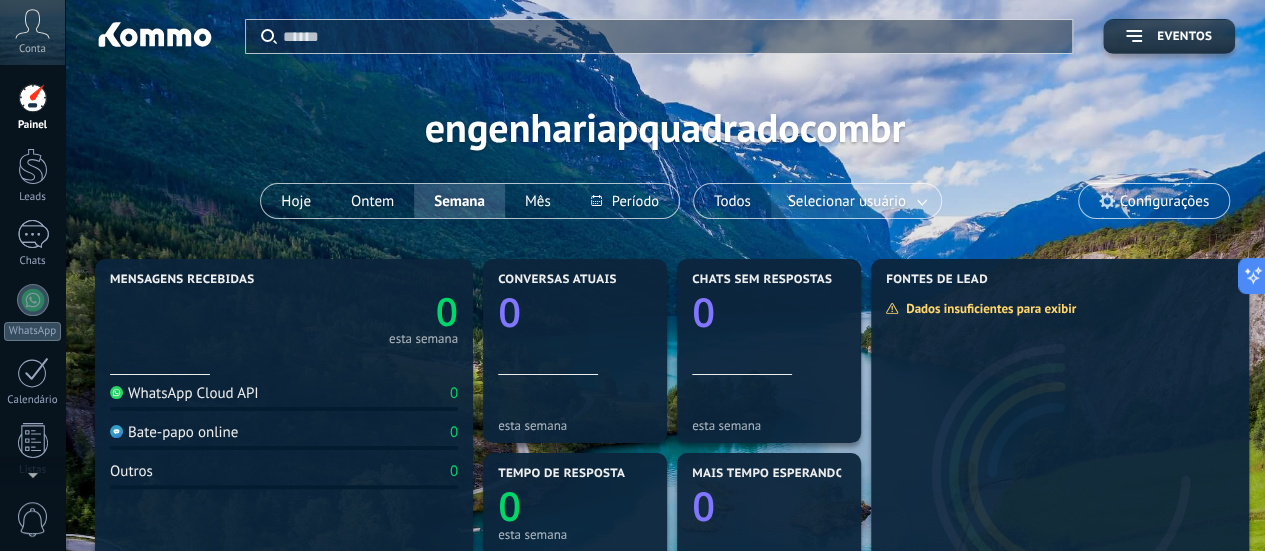 click on "Selecionar usuário" at bounding box center (847, 201) 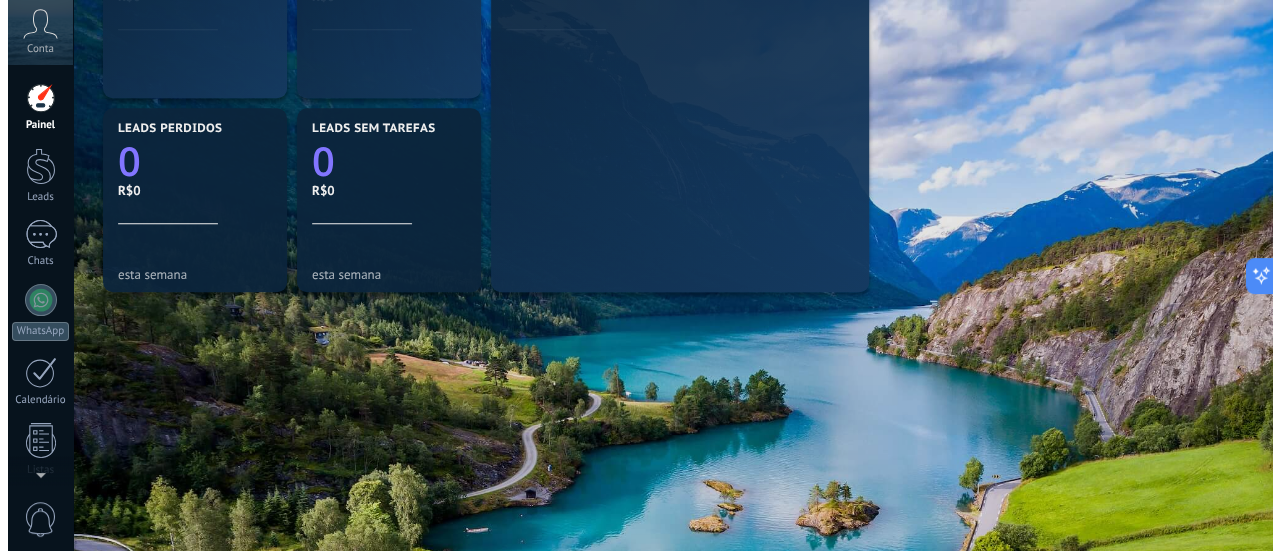 scroll, scrollTop: 734, scrollLeft: 0, axis: vertical 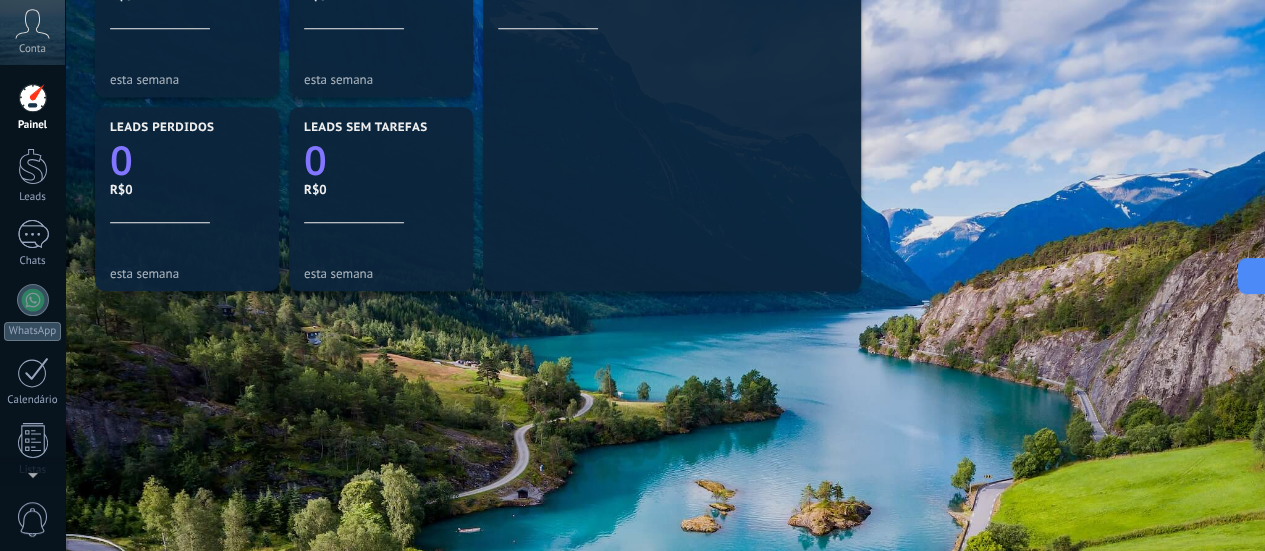click on "0" at bounding box center [33, 519] 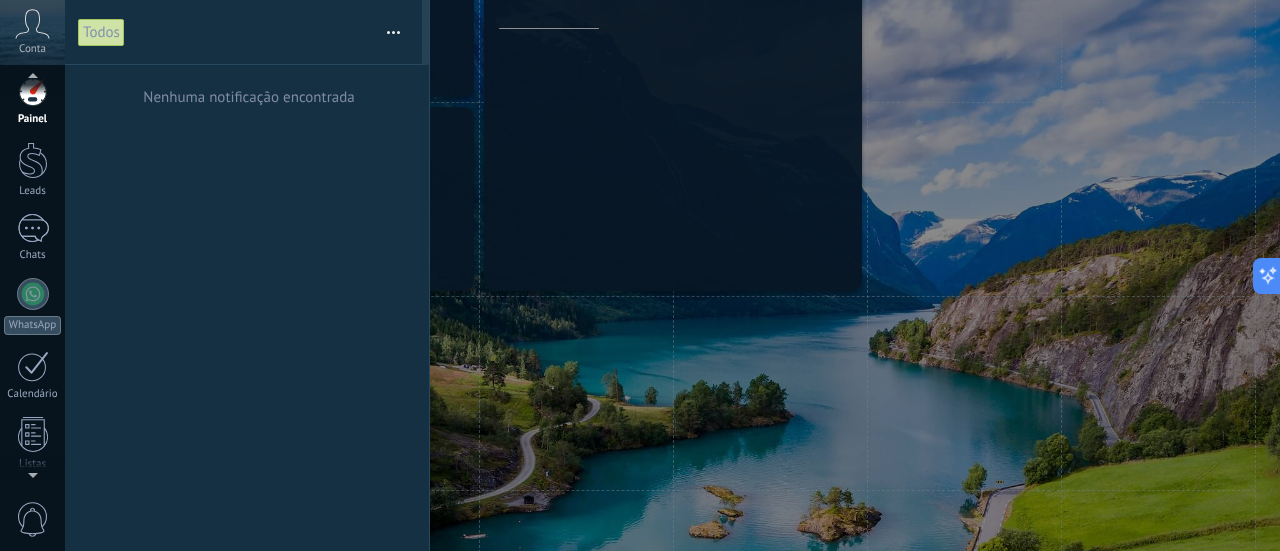 scroll, scrollTop: 0, scrollLeft: 0, axis: both 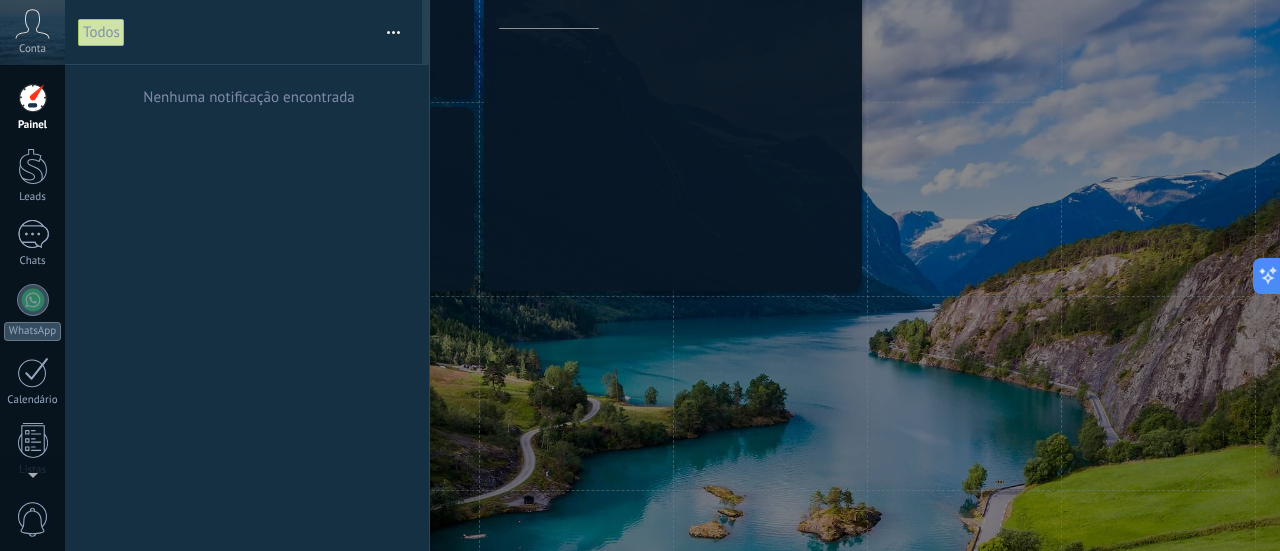 click at bounding box center [393, 32] 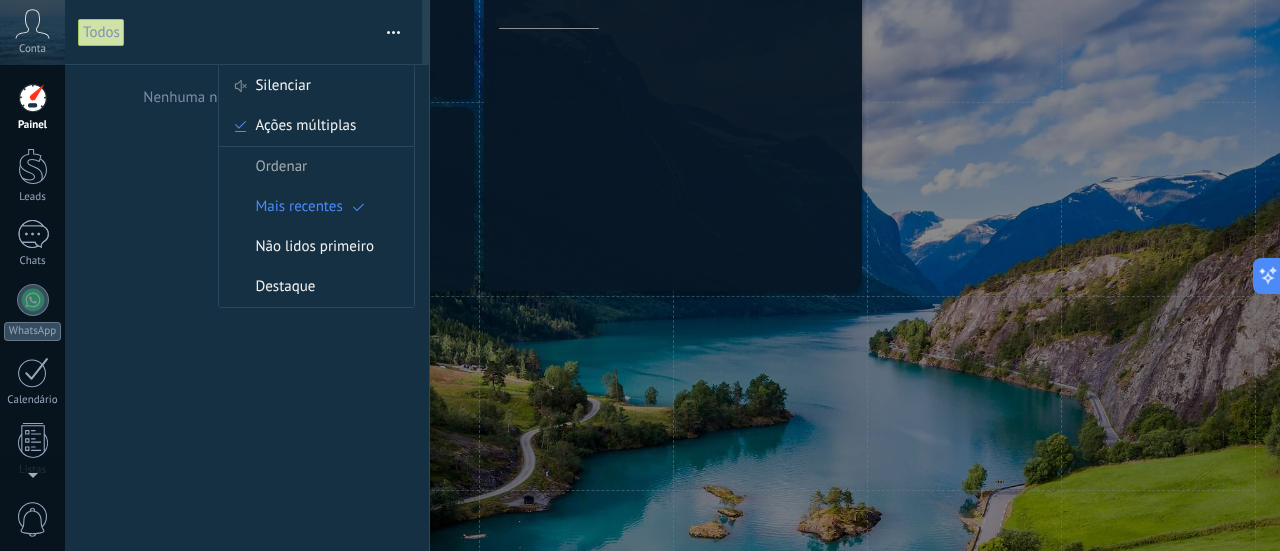 click on "Nenhuma notificação encontrada" at bounding box center [247, 308] 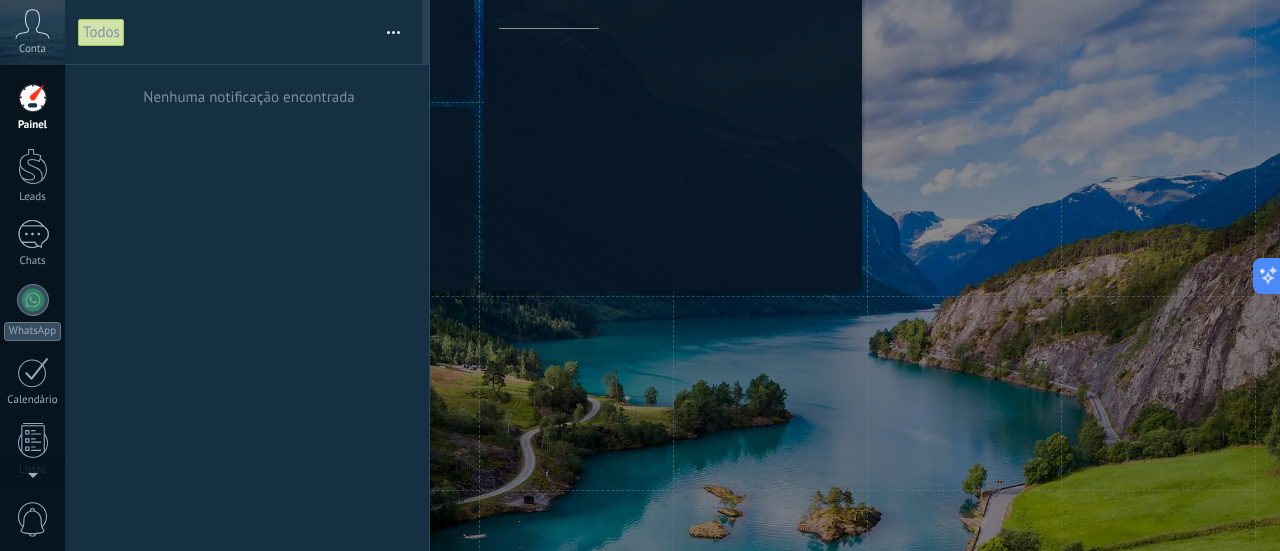 drag, startPoint x: 254, startPoint y: 401, endPoint x: 208, endPoint y: 266, distance: 142.62187 